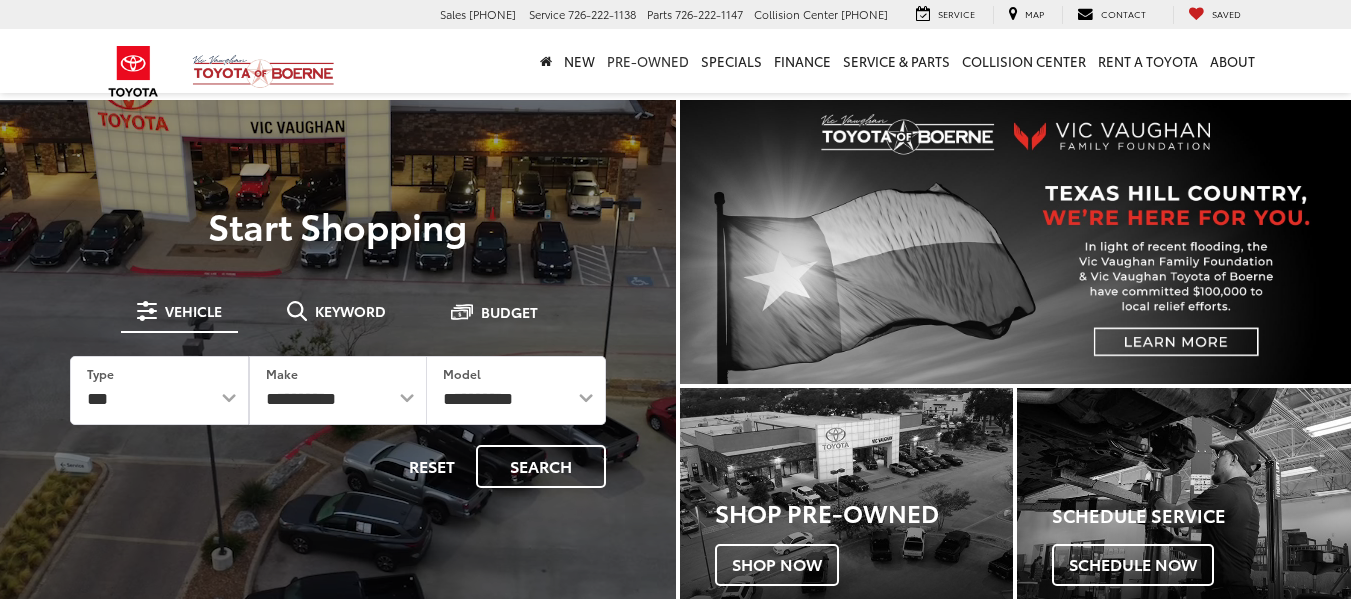 scroll, scrollTop: 0, scrollLeft: 0, axis: both 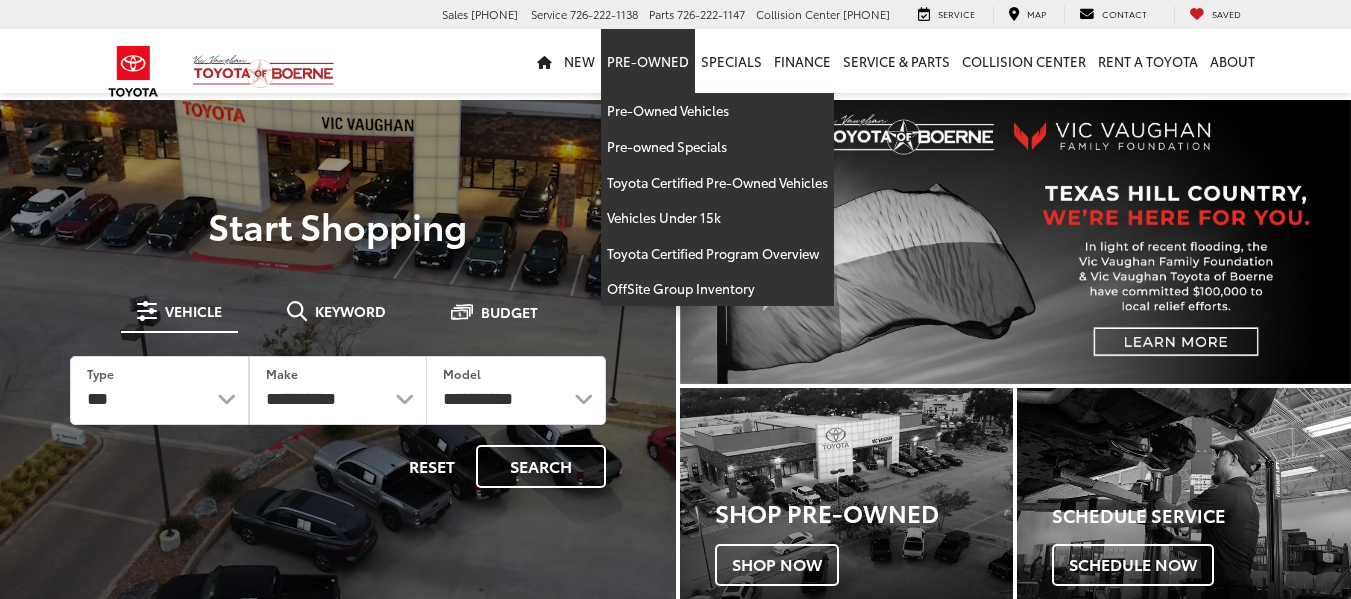 click on "Vic Vaughan Toyota of Boerne
​ ▼
Sales
726-222-1157
Service
726-222-1138
Parts
726-222-1147
Collision Center
726-222-1168
31205 Interstate 10 Frontage Rd
Boerne, TX 78006
Service
Map
Contact
Saved
Saved
Vic Vaughan Toyota of Boerne
Saved
Directions
New
New Vehicles
New Specials
New Tundra Inventory
Schedule Test Drive
ToyotaCare
Toyota Safety Sense
Model Research
Toyota Reviews
Toyota Comparisons
Pre-Owned
Pre-Owned Vehicles
Pre-owned Specials
Toyota Certified Pre-Owned Vehicles
Vehicles Under 15k" at bounding box center [675, 2015] 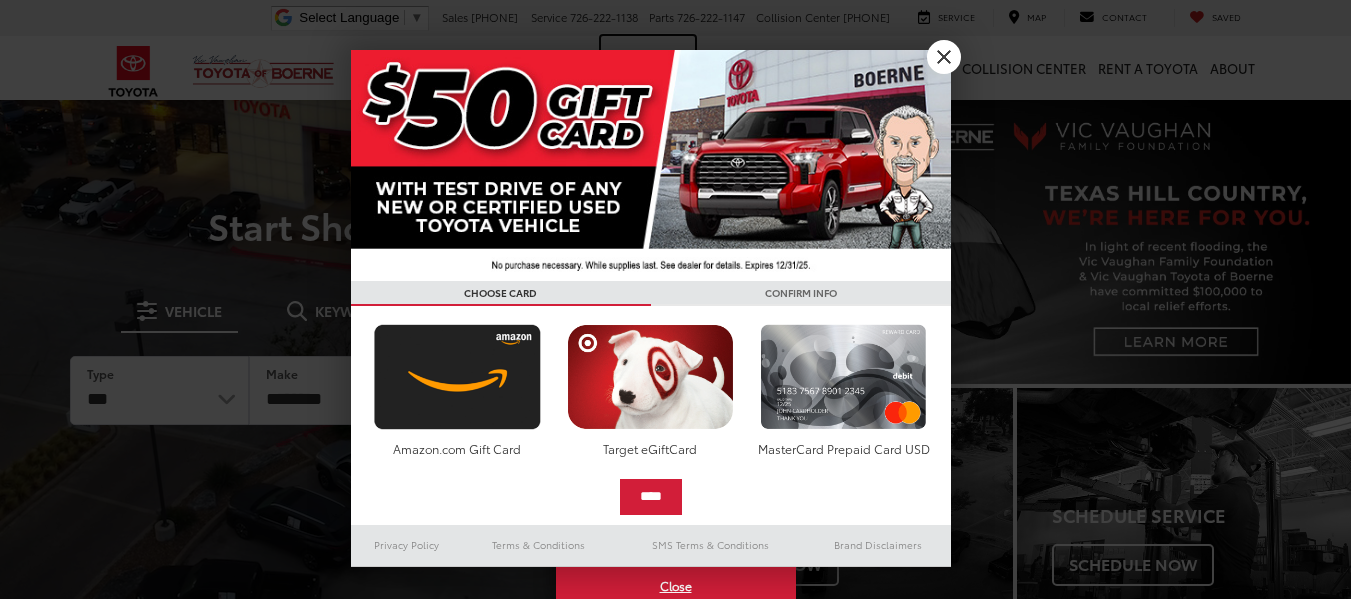 scroll, scrollTop: 0, scrollLeft: 0, axis: both 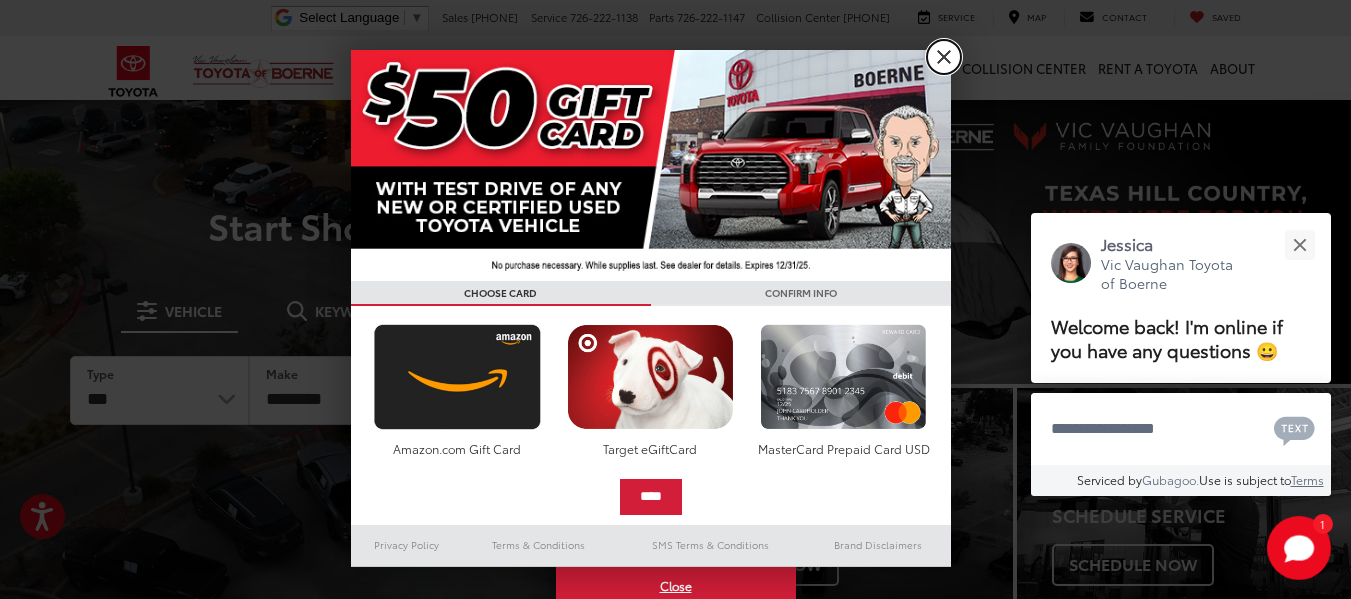 click on "X" at bounding box center (944, 57) 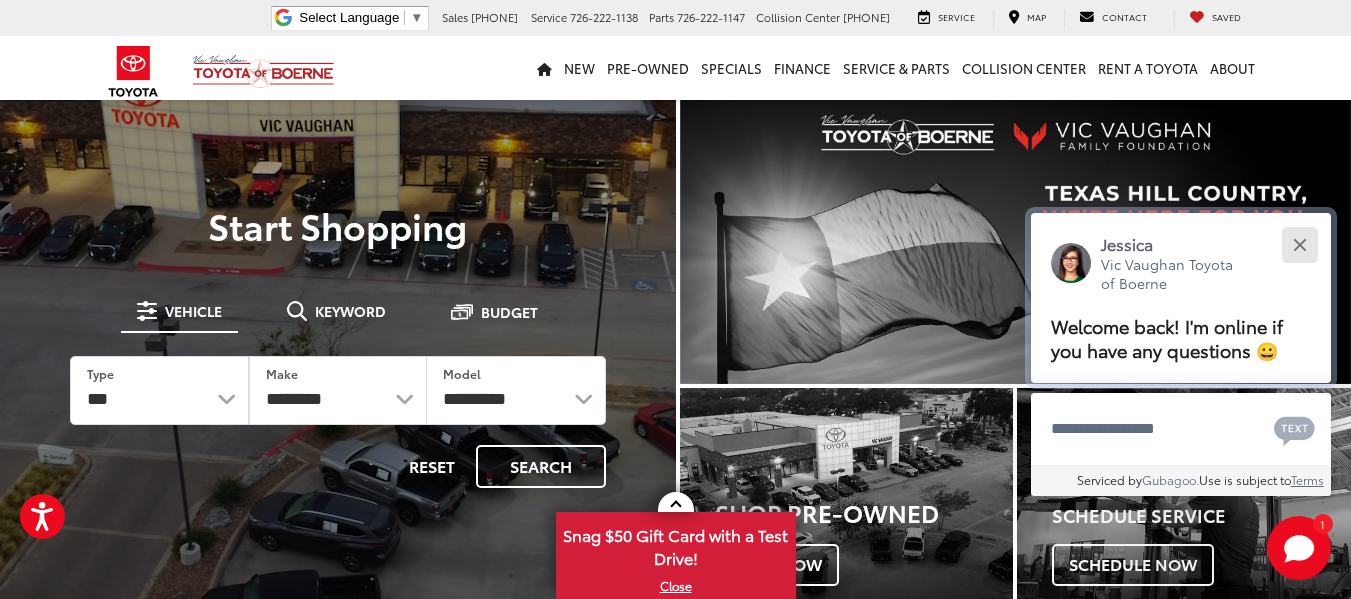 click at bounding box center (1299, 244) 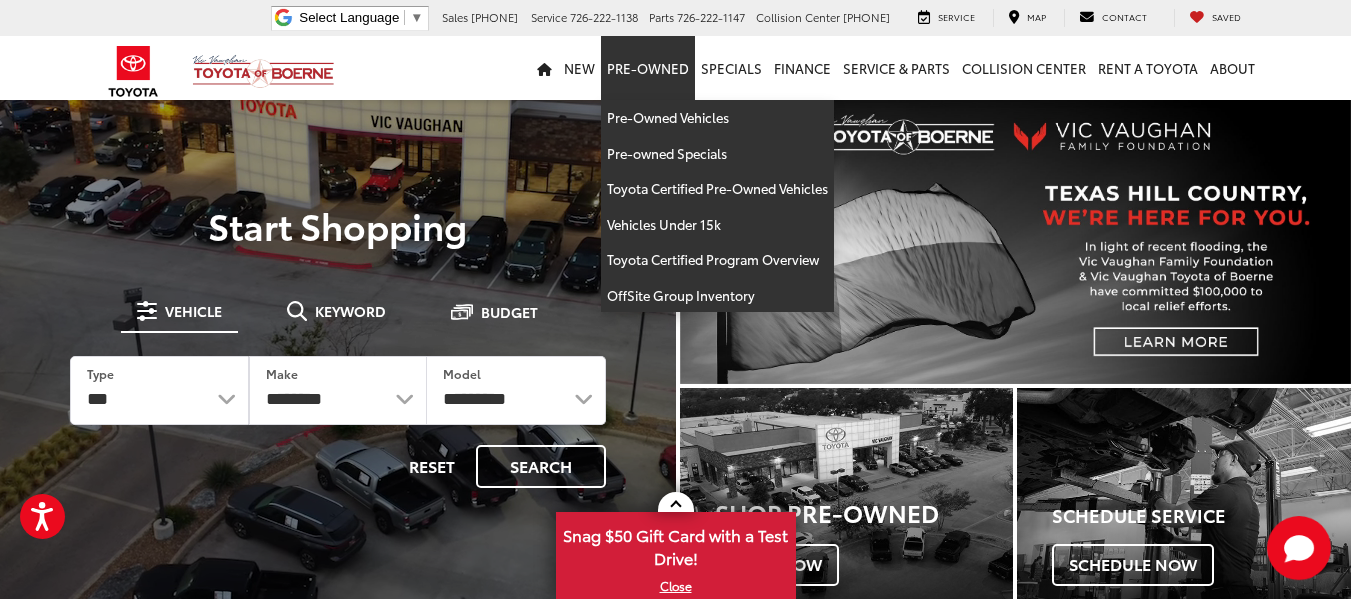 click on "Pre-Owned" at bounding box center (648, 68) 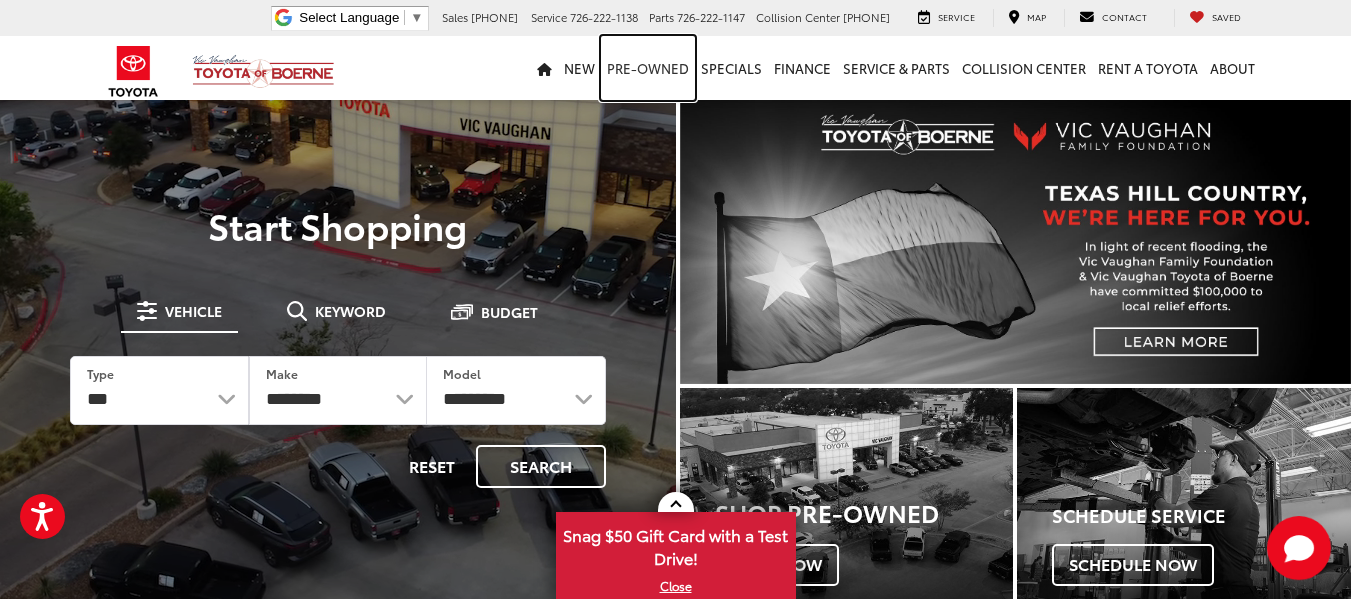click on "Pre-Owned" at bounding box center (648, 68) 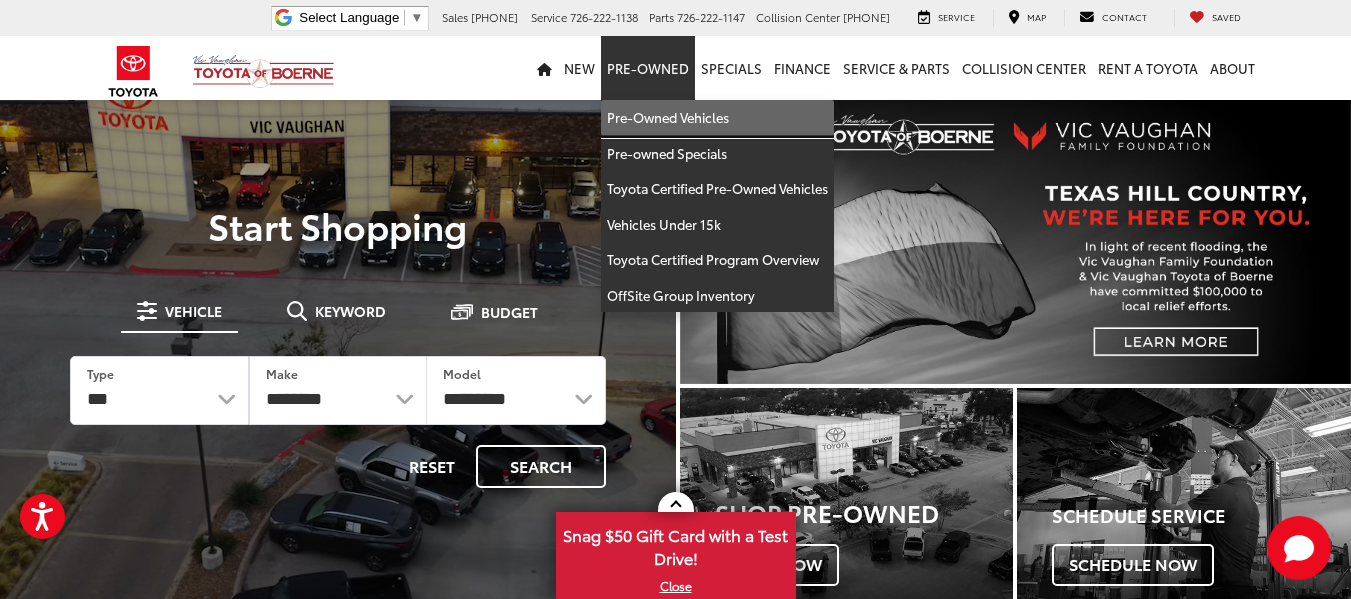 click on "Pre-Owned Vehicles" at bounding box center [717, 118] 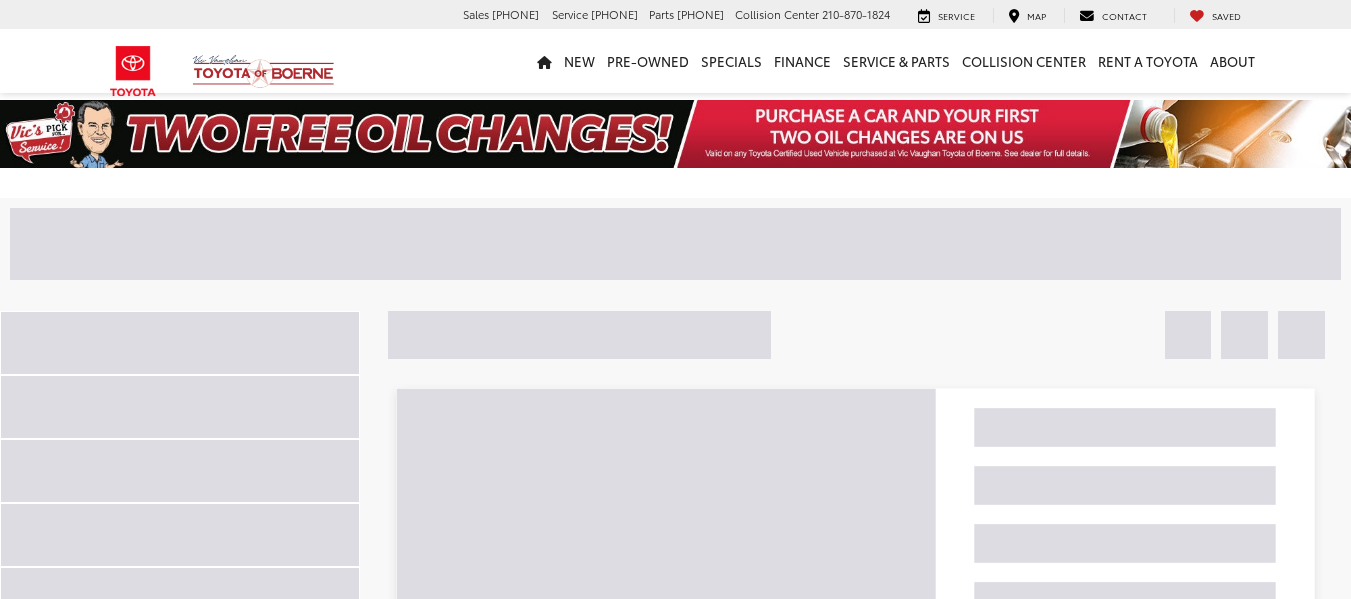 scroll, scrollTop: 0, scrollLeft: 0, axis: both 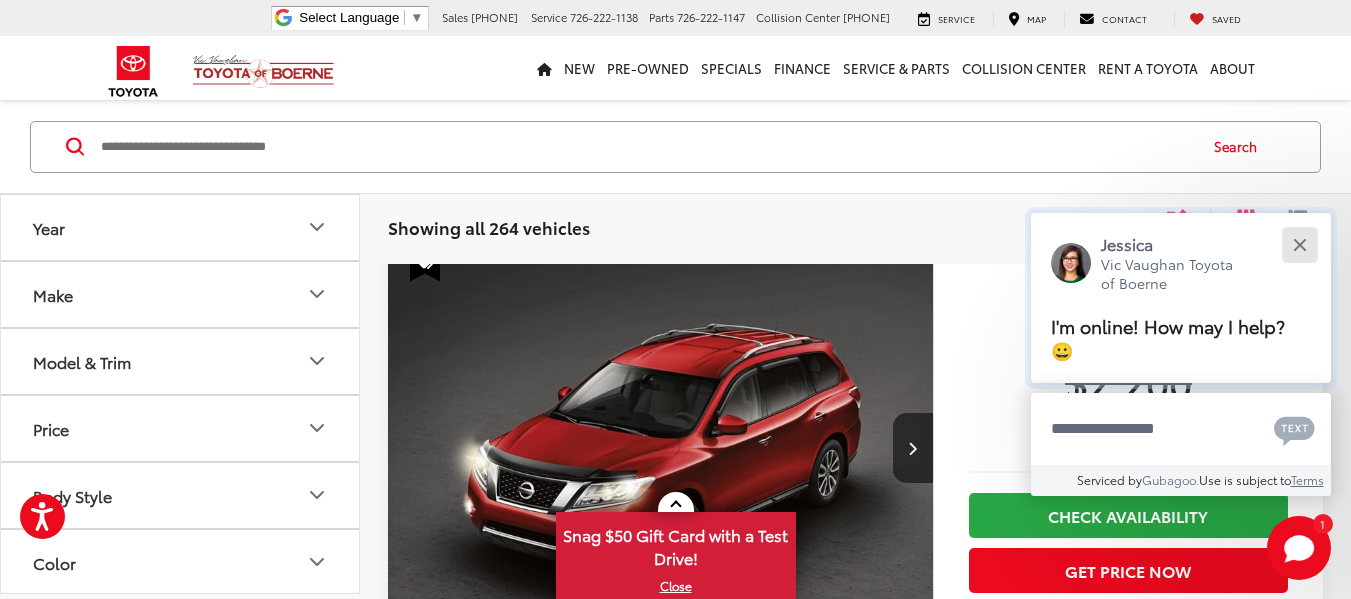click at bounding box center (1299, 244) 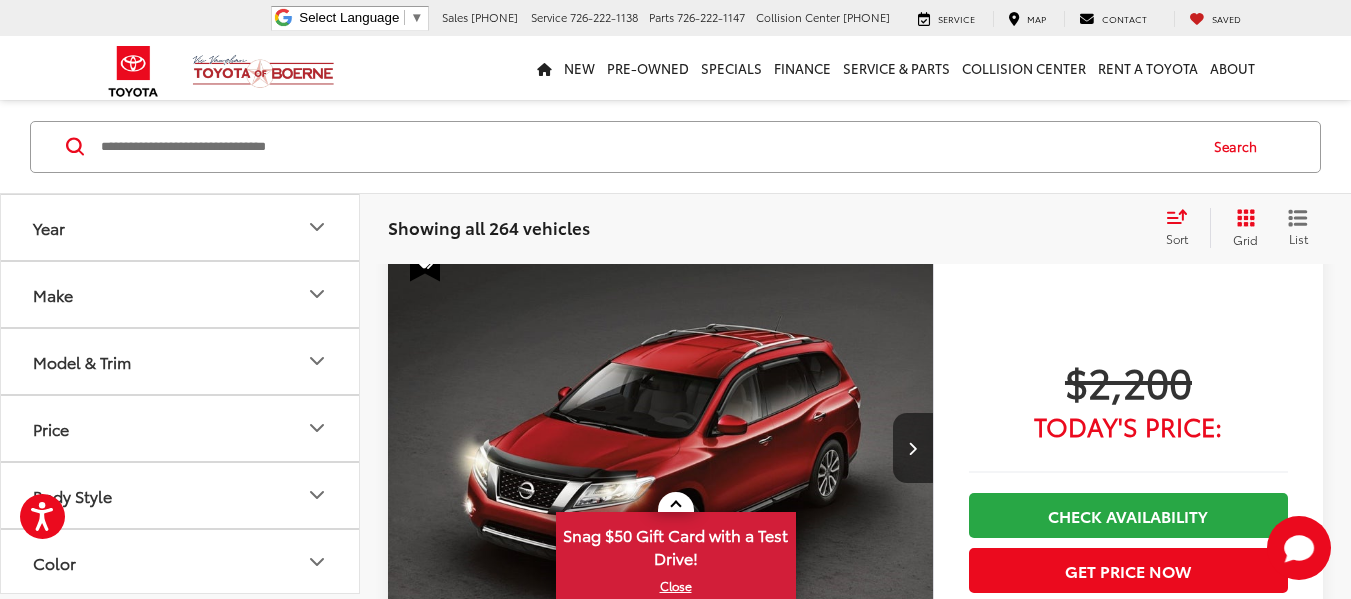 click 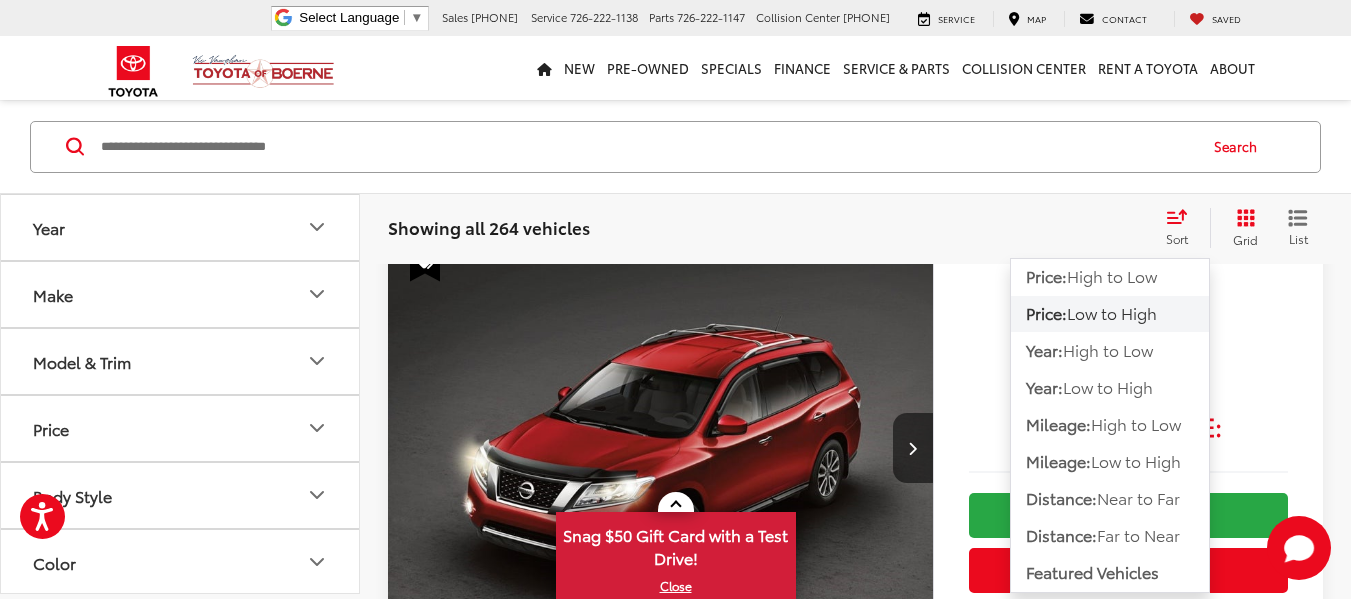 click on "Low to High" at bounding box center [1112, 312] 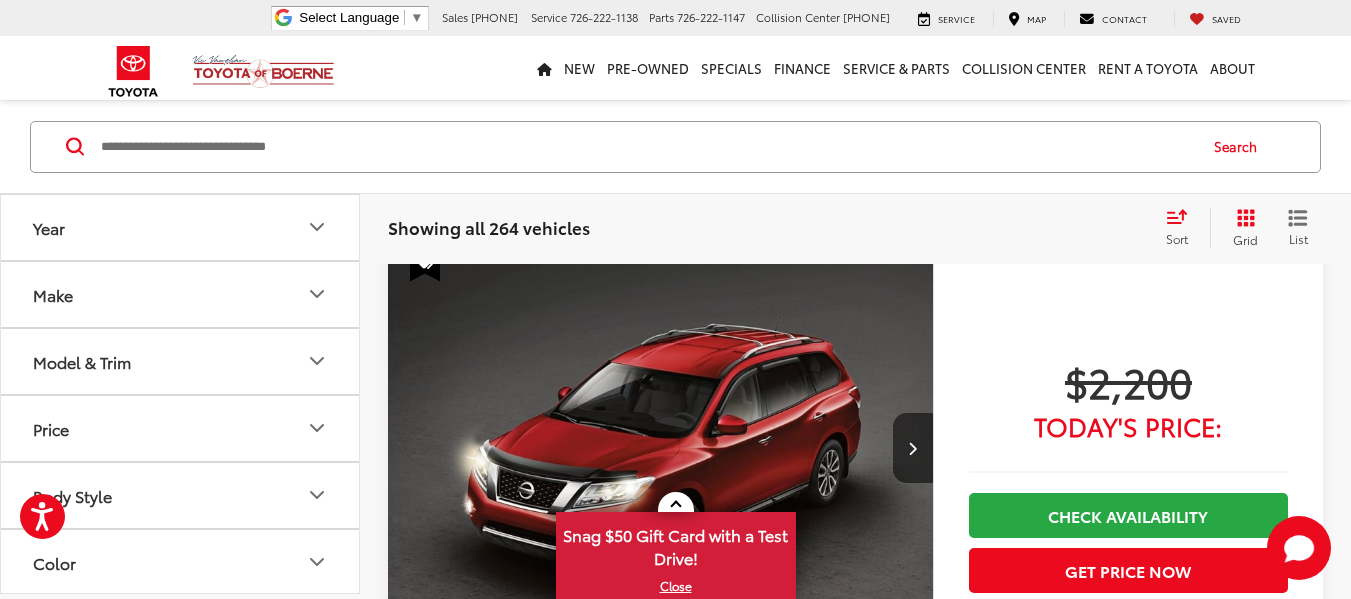 scroll, scrollTop: 98, scrollLeft: 0, axis: vertical 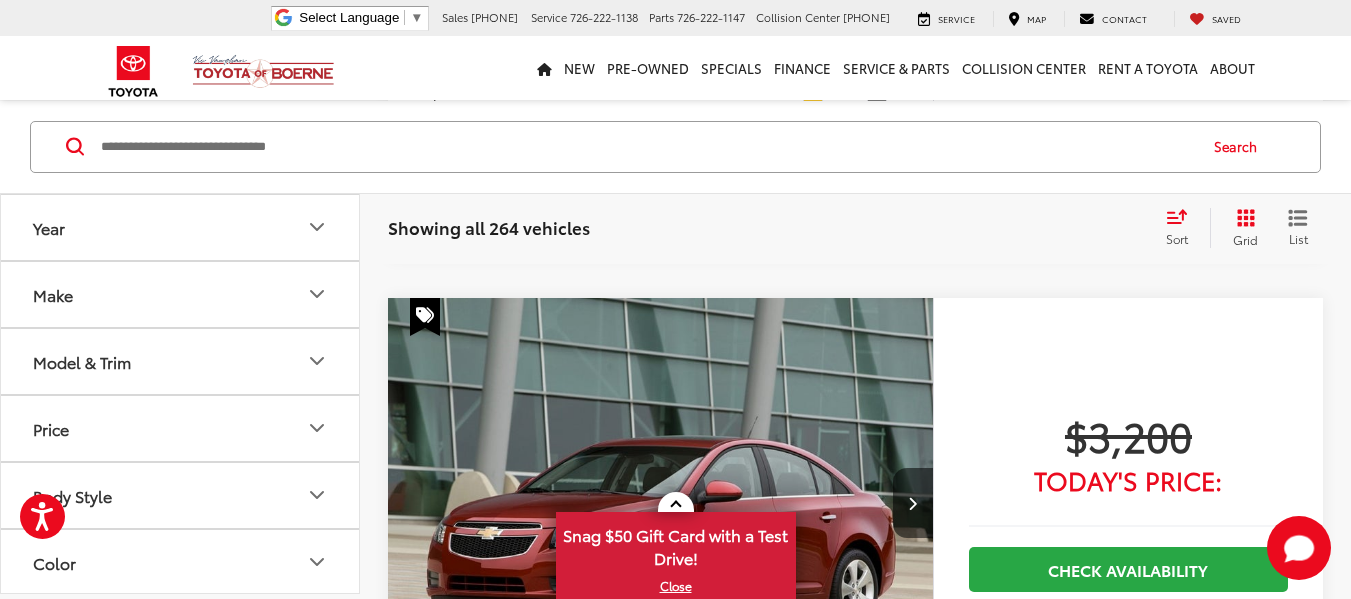 click on "Price" at bounding box center (181, 427) 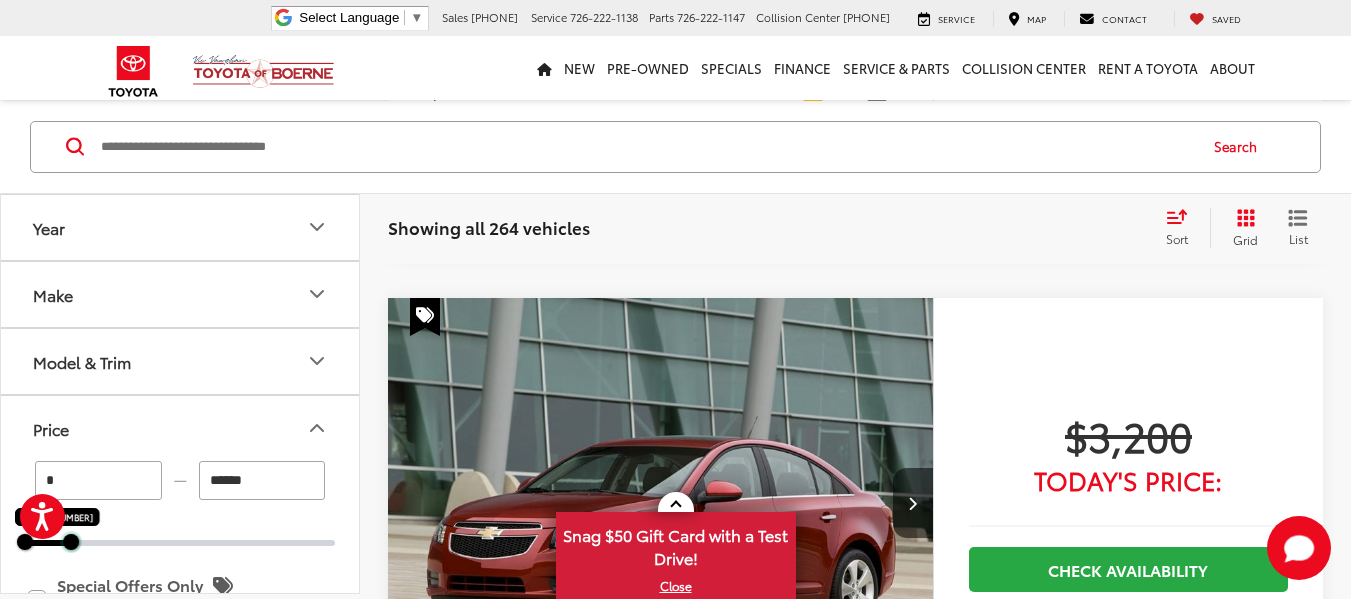 drag, startPoint x: 336, startPoint y: 540, endPoint x: 72, endPoint y: 537, distance: 264.01706 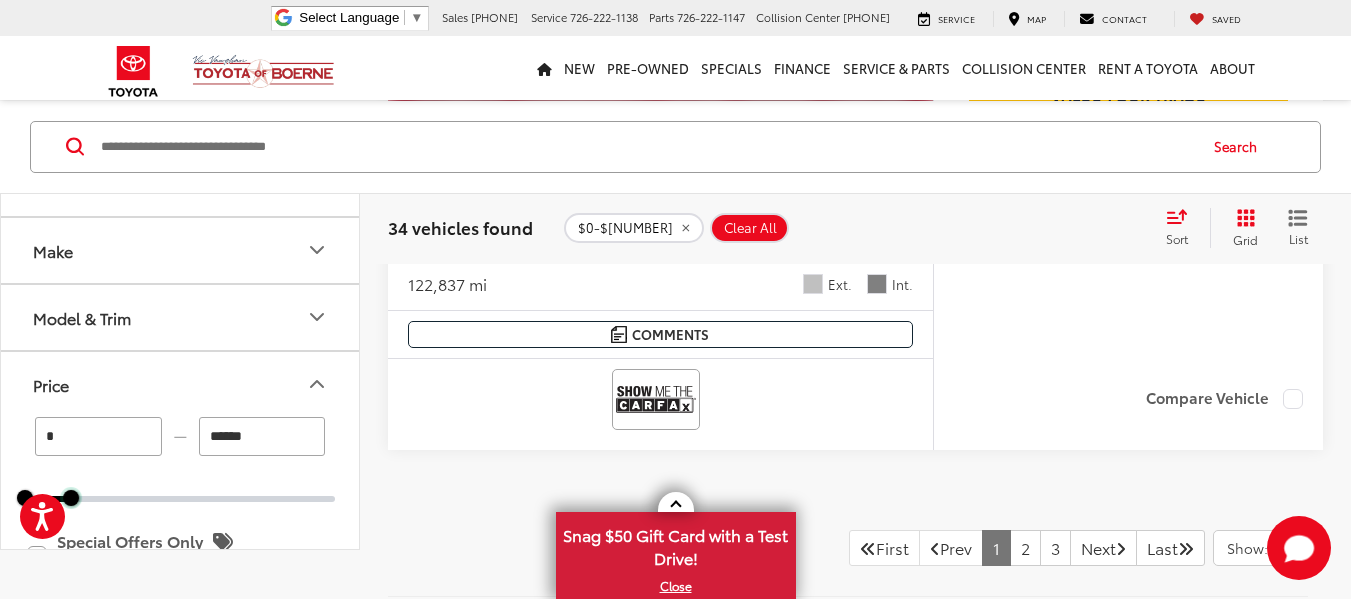 scroll, scrollTop: 9081, scrollLeft: 0, axis: vertical 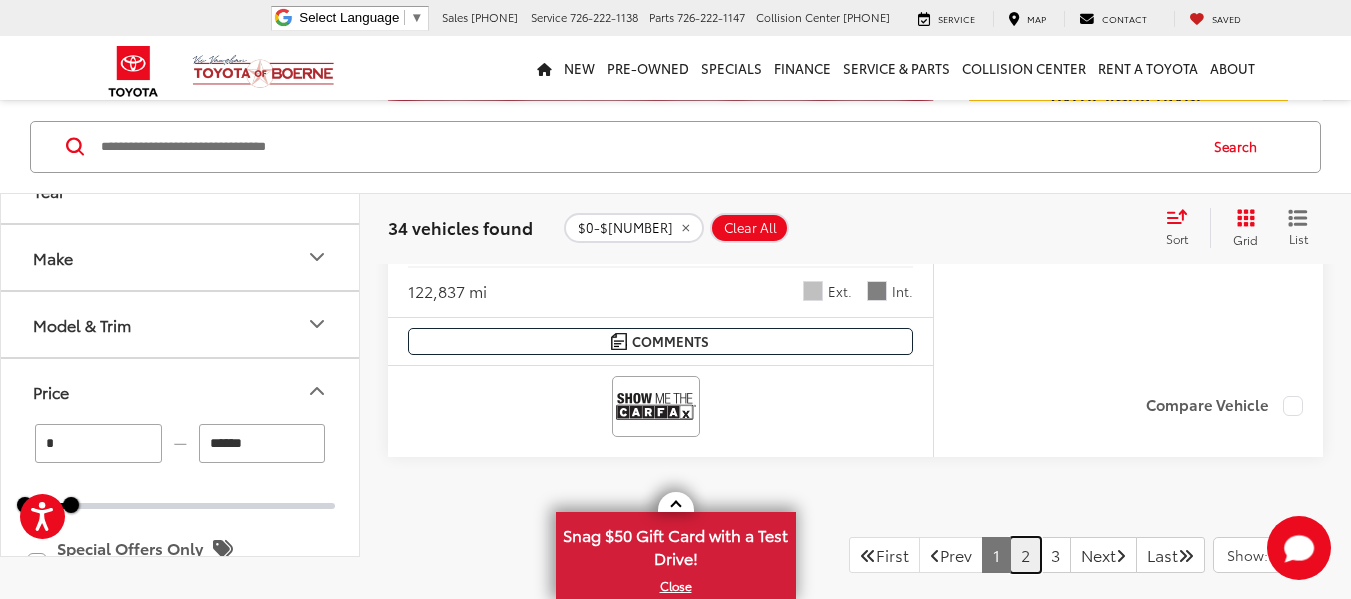 click on "2" at bounding box center (1025, 555) 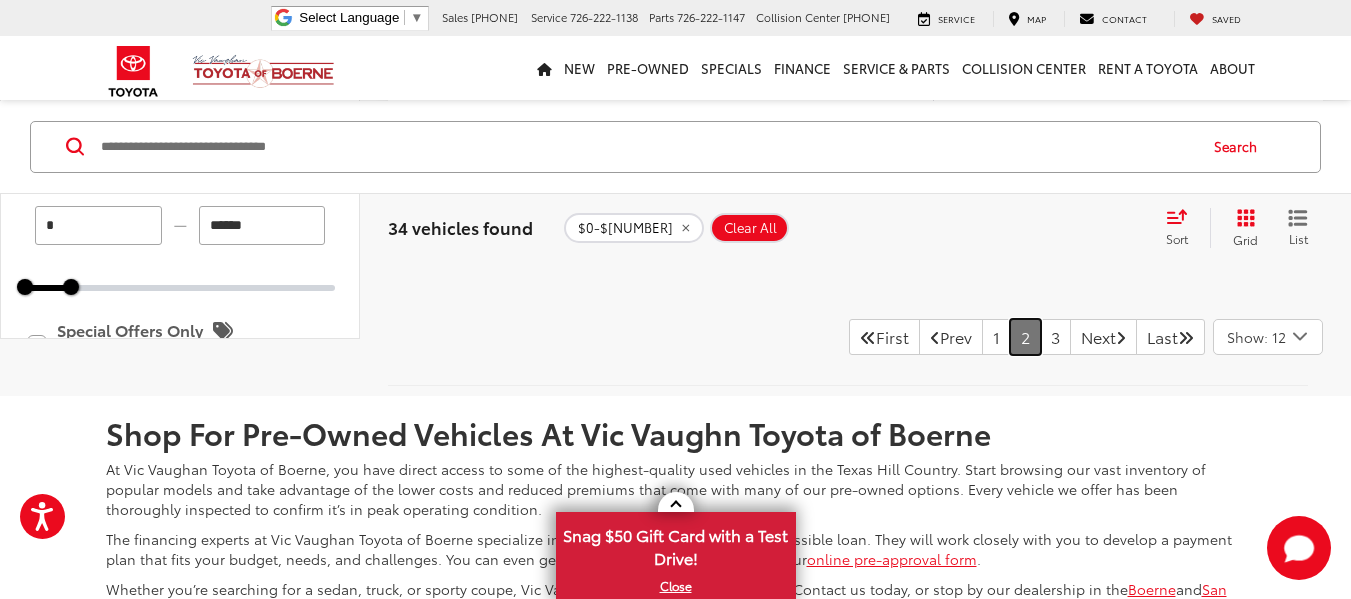 scroll, scrollTop: 9450, scrollLeft: 0, axis: vertical 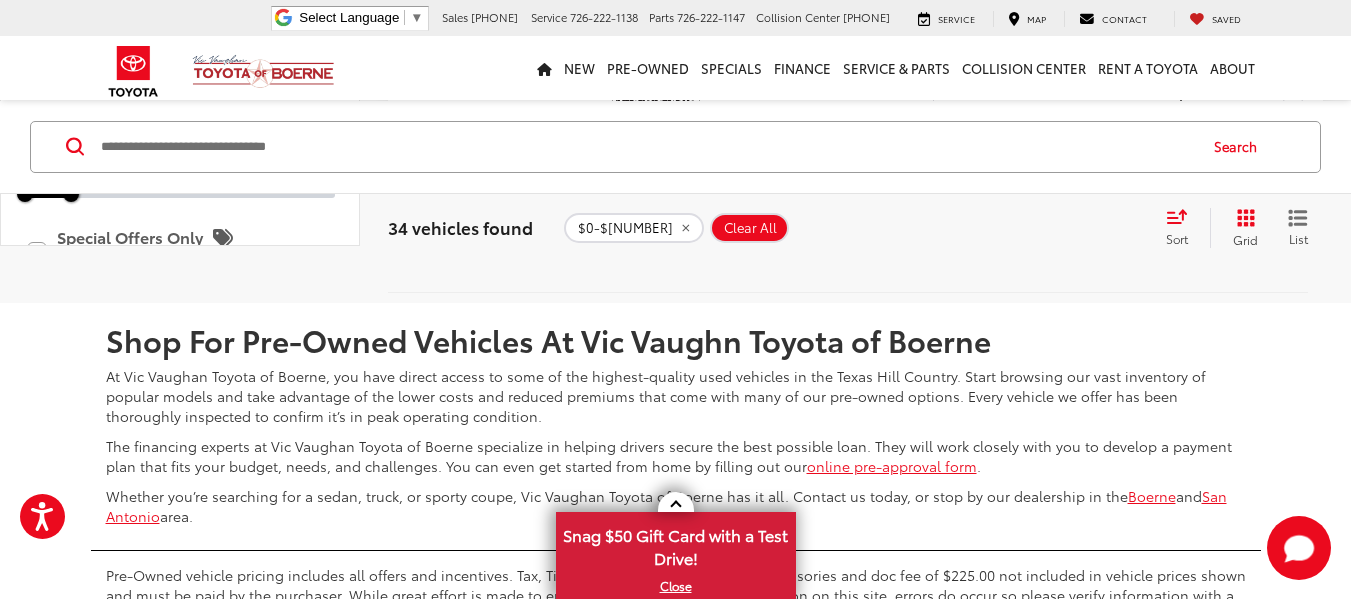 click on "Sort" at bounding box center (1183, 227) 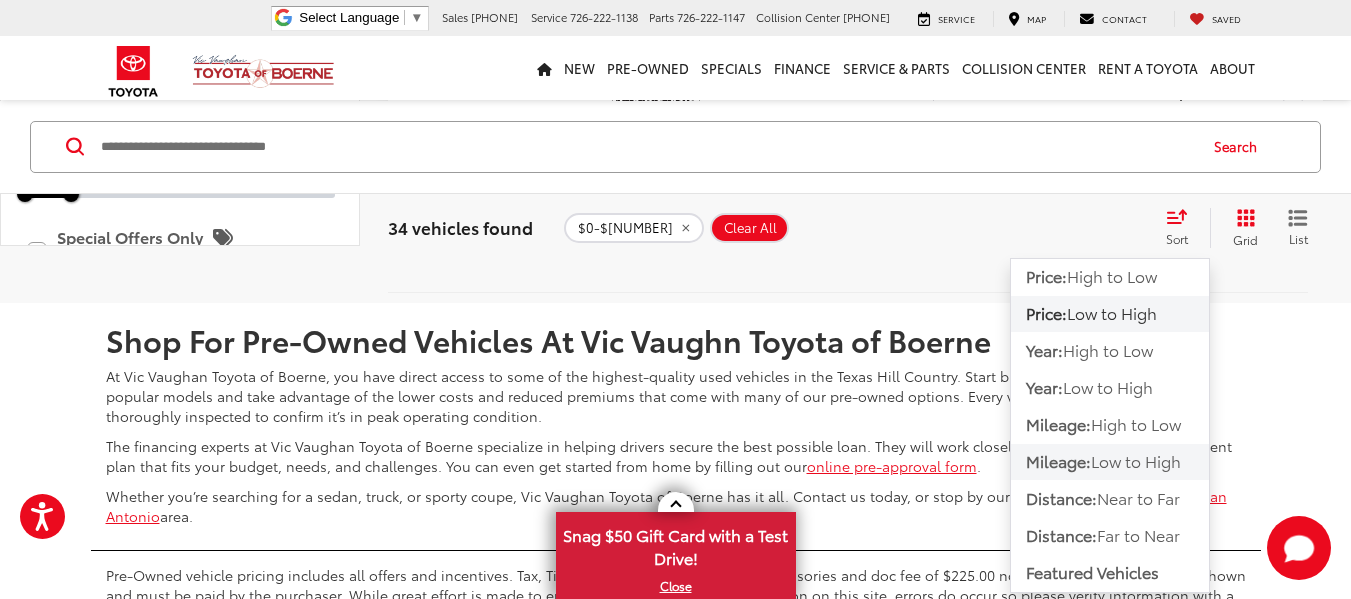 click on "Low to High" at bounding box center [1136, 460] 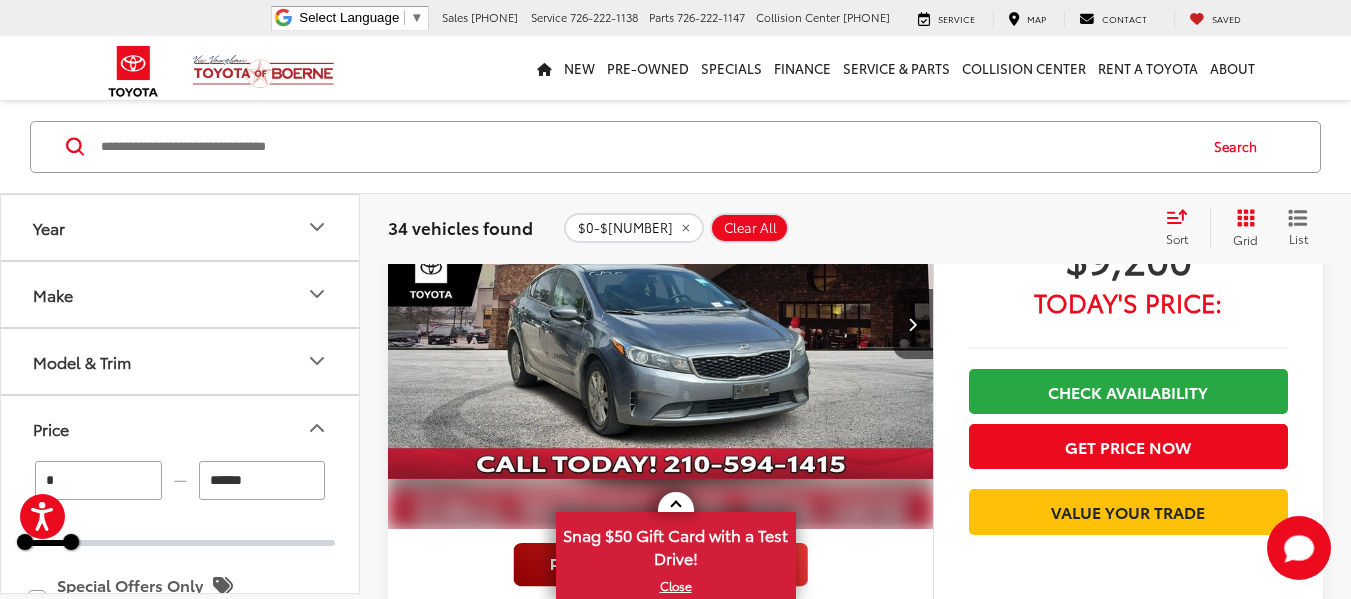 scroll, scrollTop: 204, scrollLeft: 0, axis: vertical 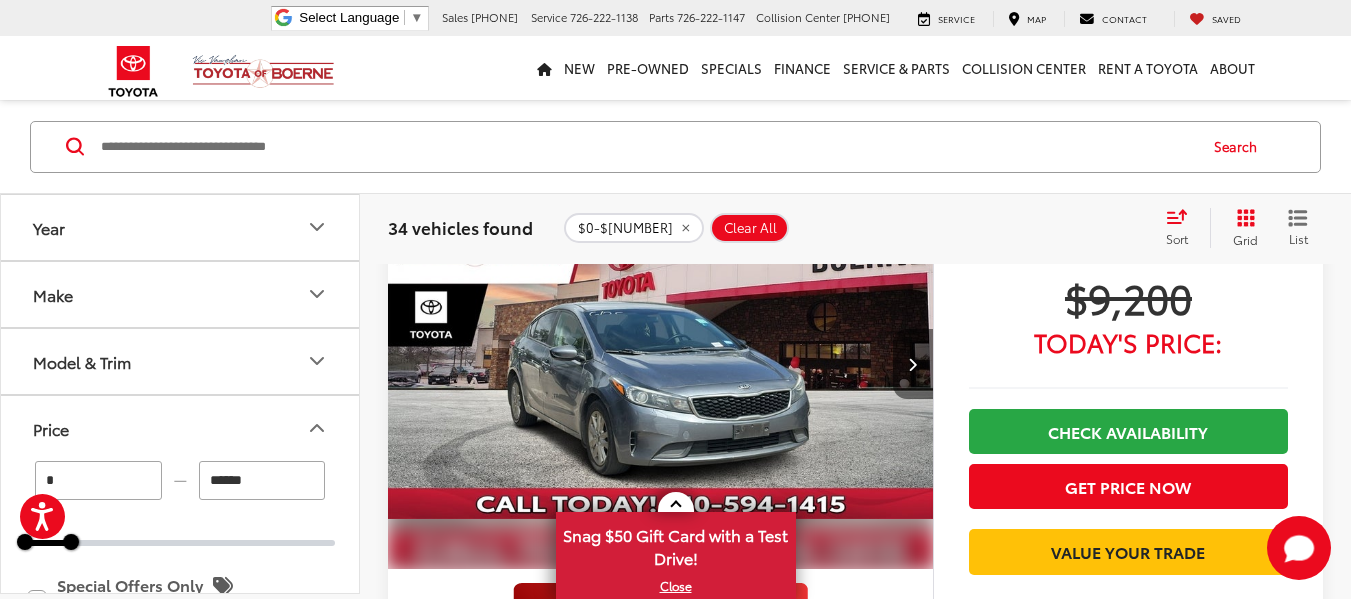 click at bounding box center (912, 364) 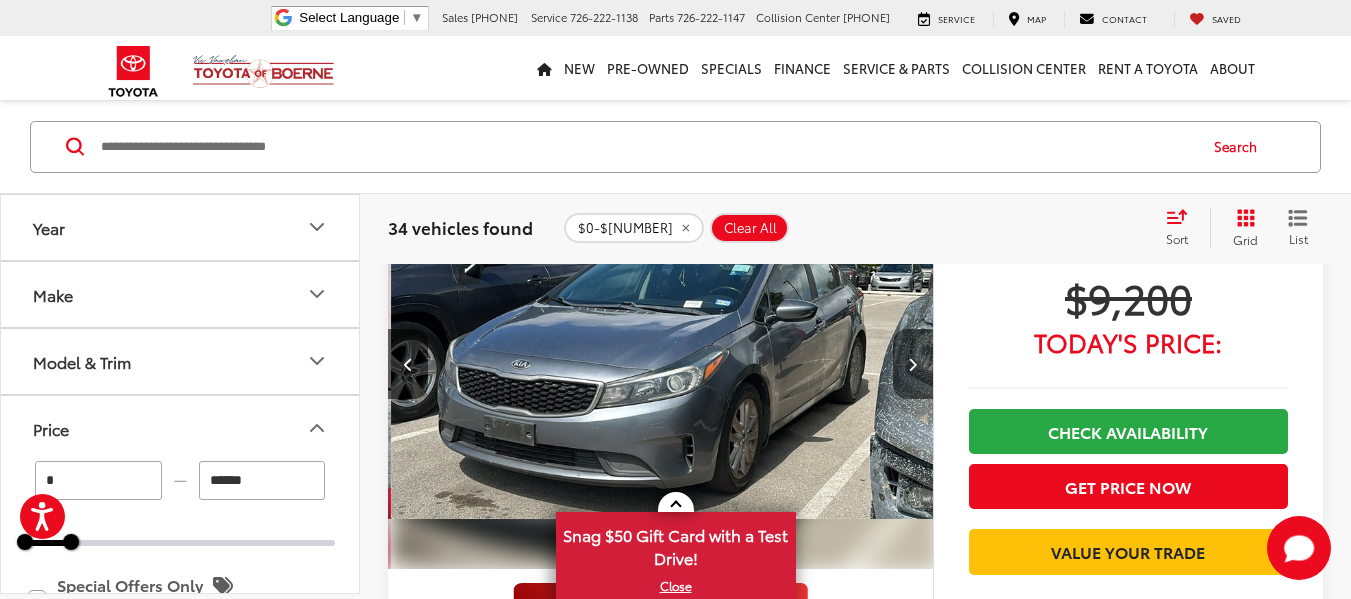 scroll, scrollTop: 0, scrollLeft: 548, axis: horizontal 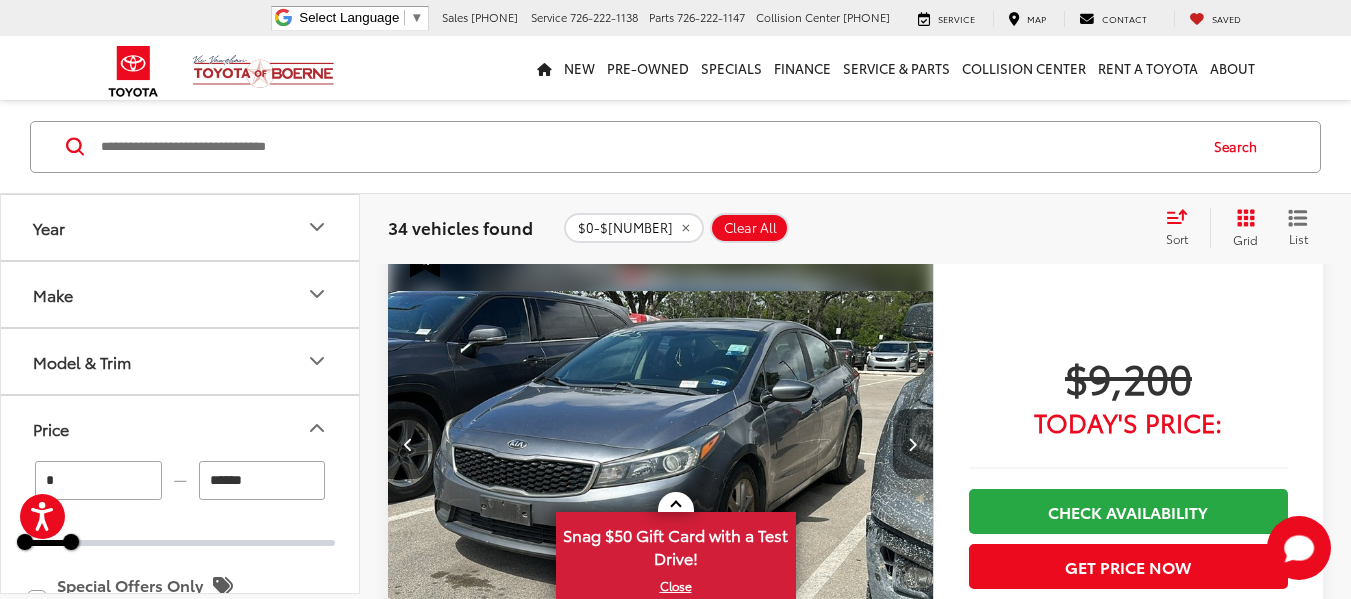 click at bounding box center [913, 444] 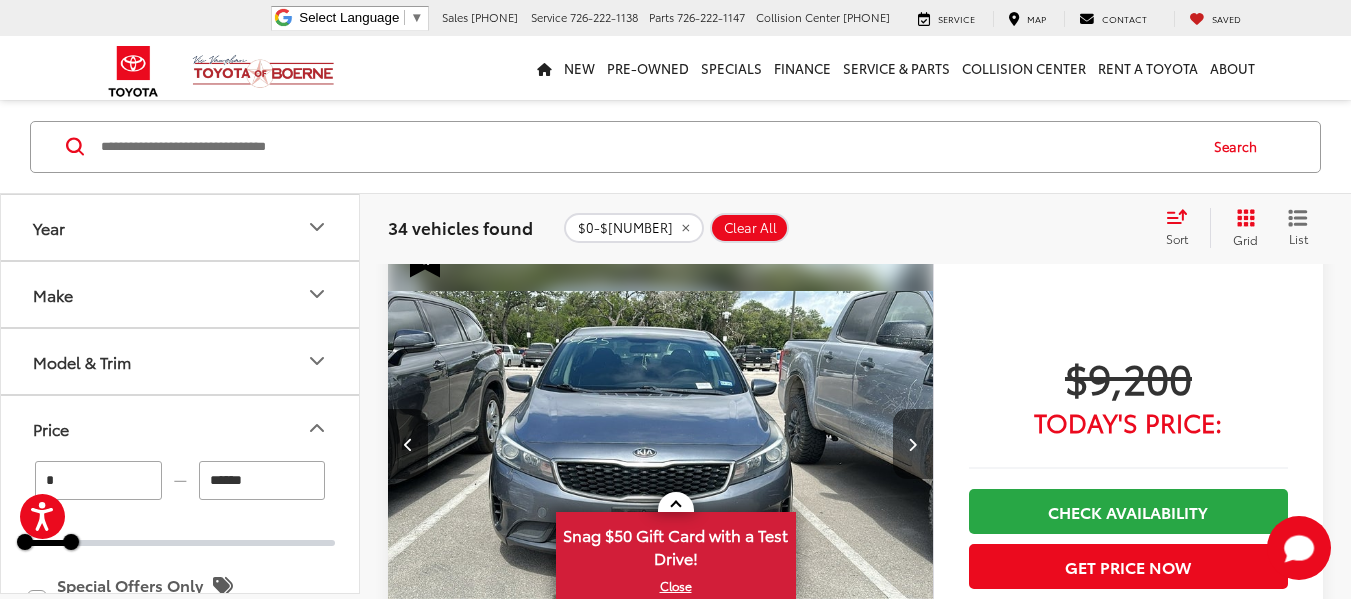 click at bounding box center (913, 444) 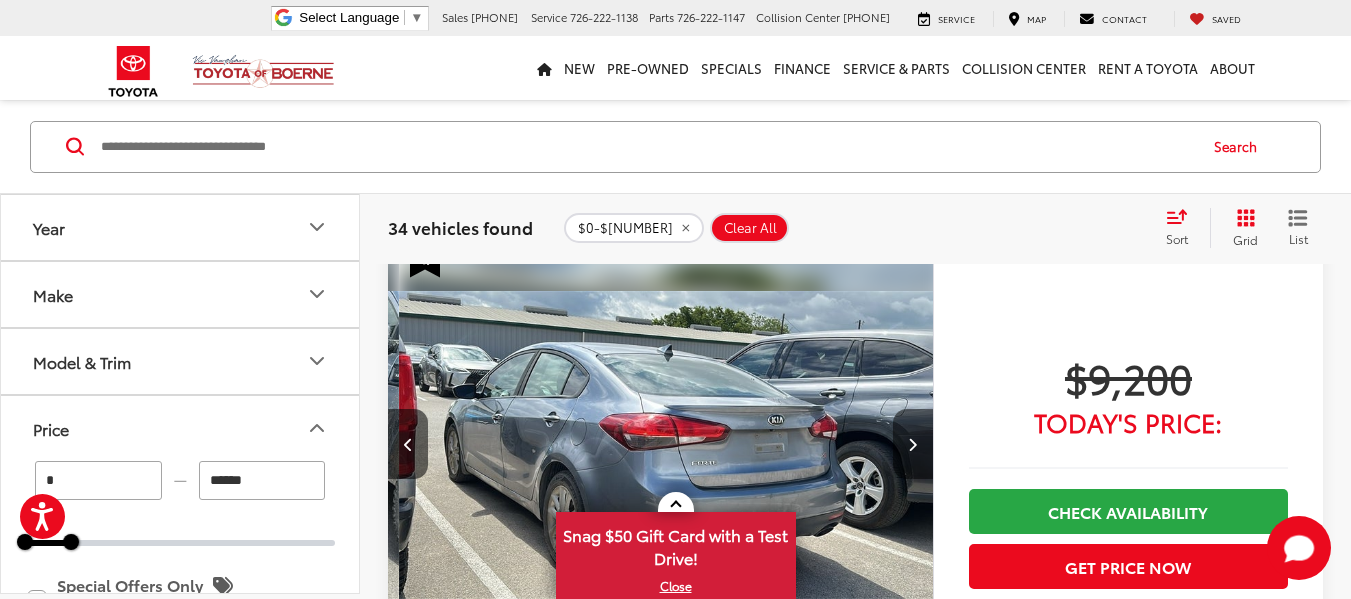 scroll, scrollTop: 0, scrollLeft: 1644, axis: horizontal 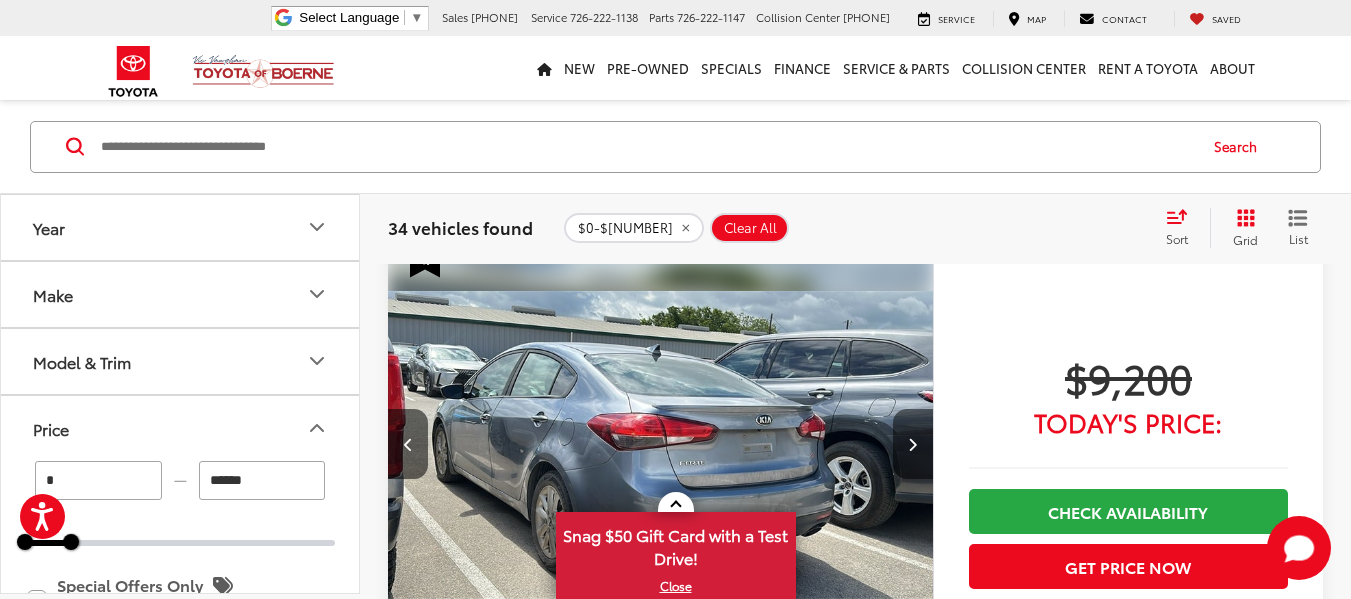 click at bounding box center [913, 444] 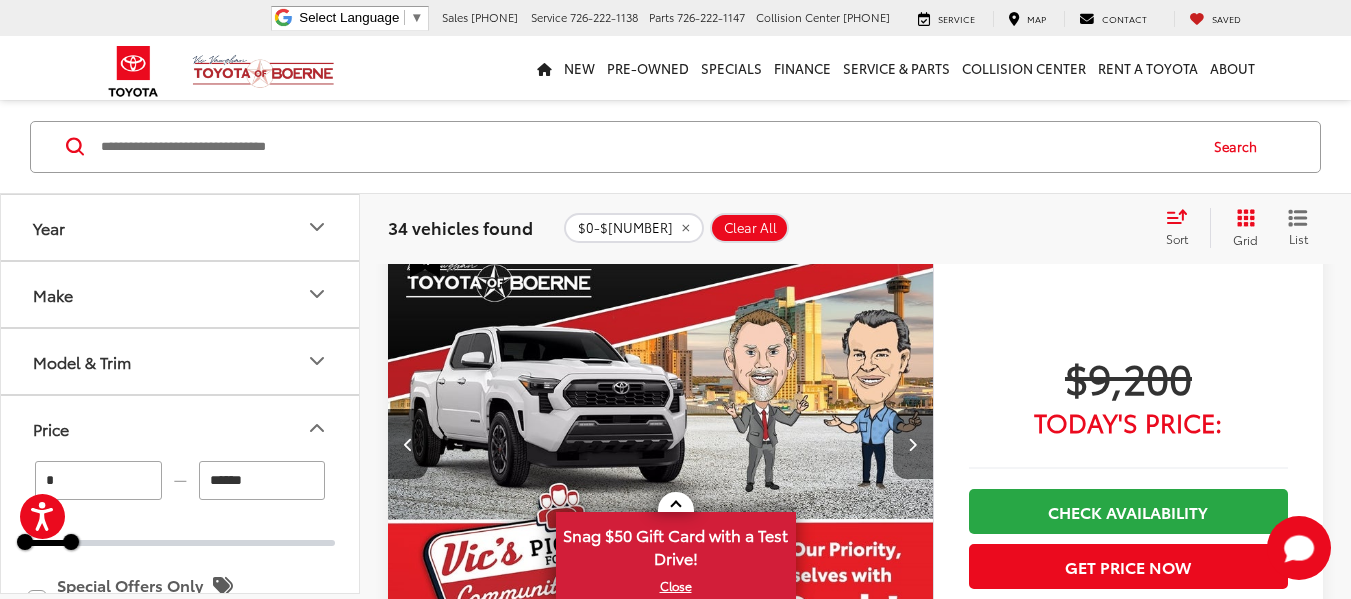 click at bounding box center [913, 444] 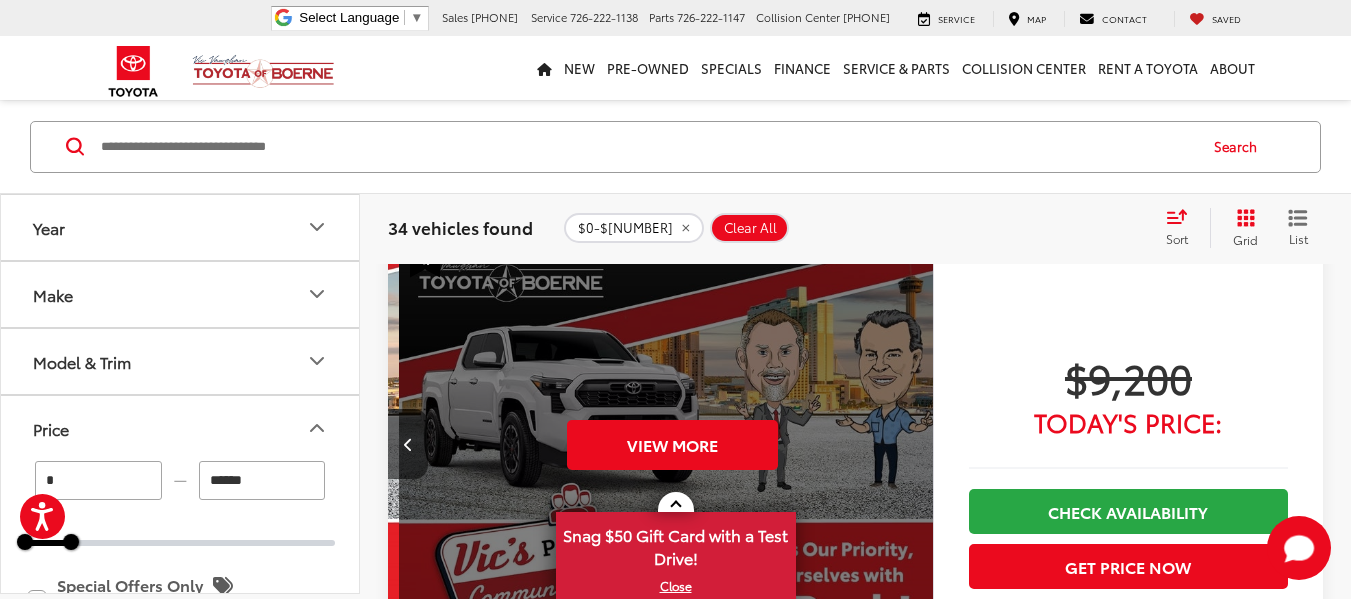 scroll, scrollTop: 0, scrollLeft: 2740, axis: horizontal 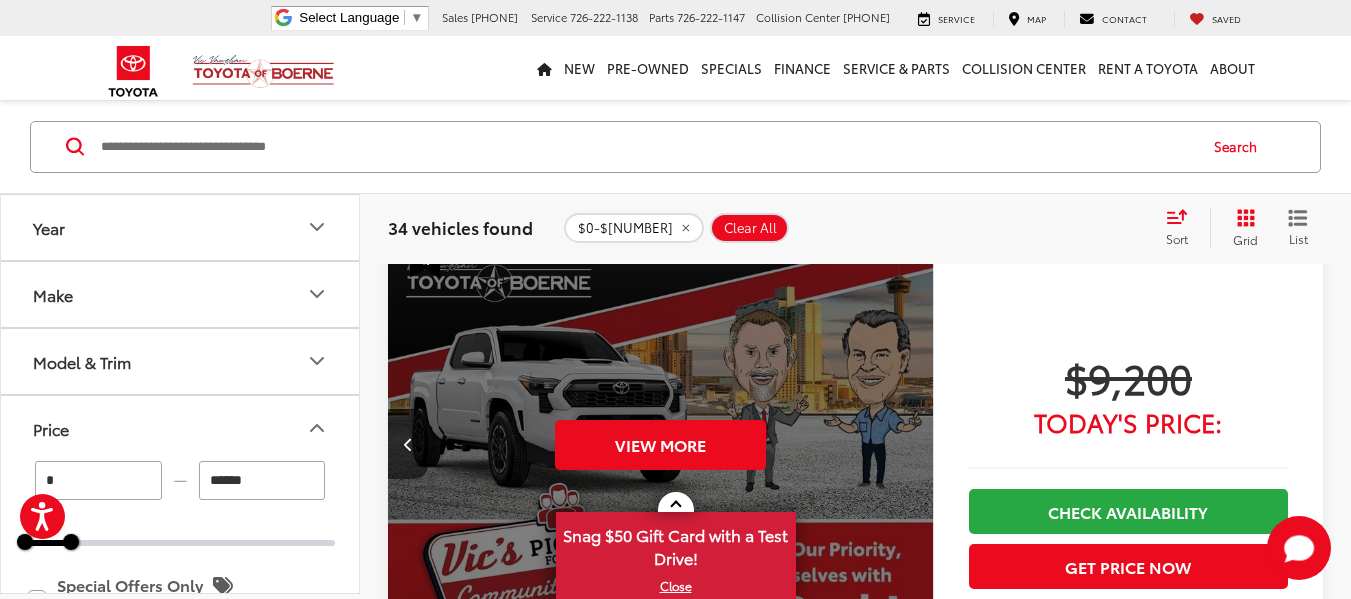 click on "View More" at bounding box center [661, 445] 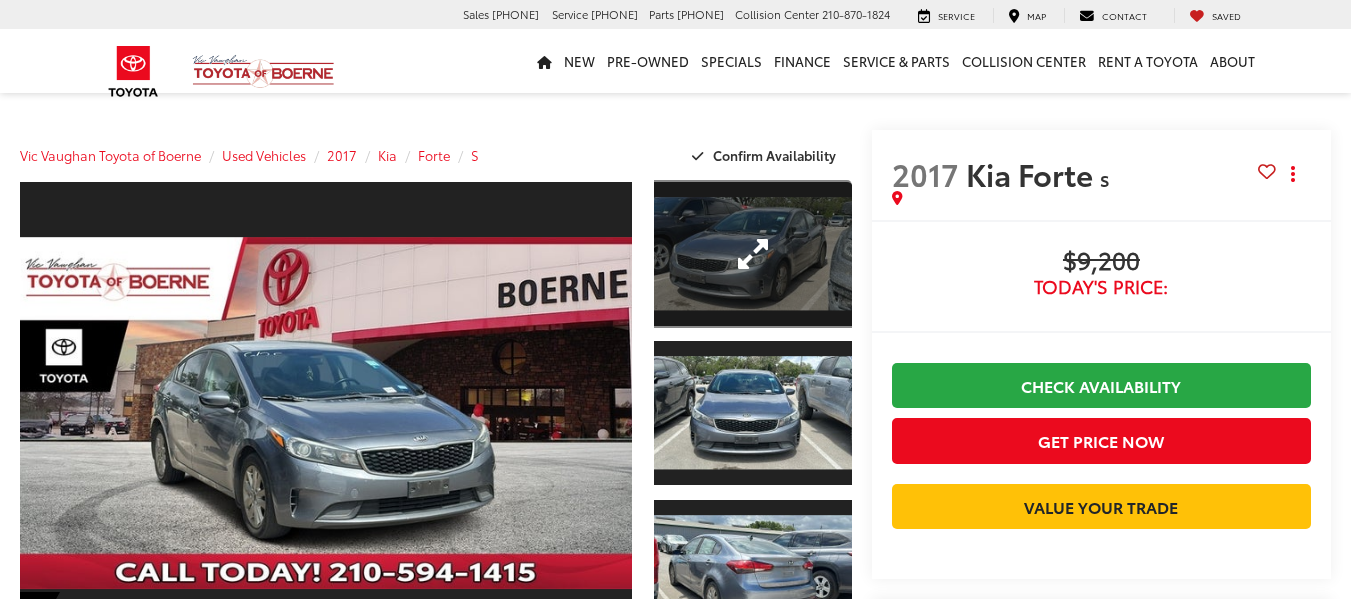 scroll, scrollTop: 0, scrollLeft: 0, axis: both 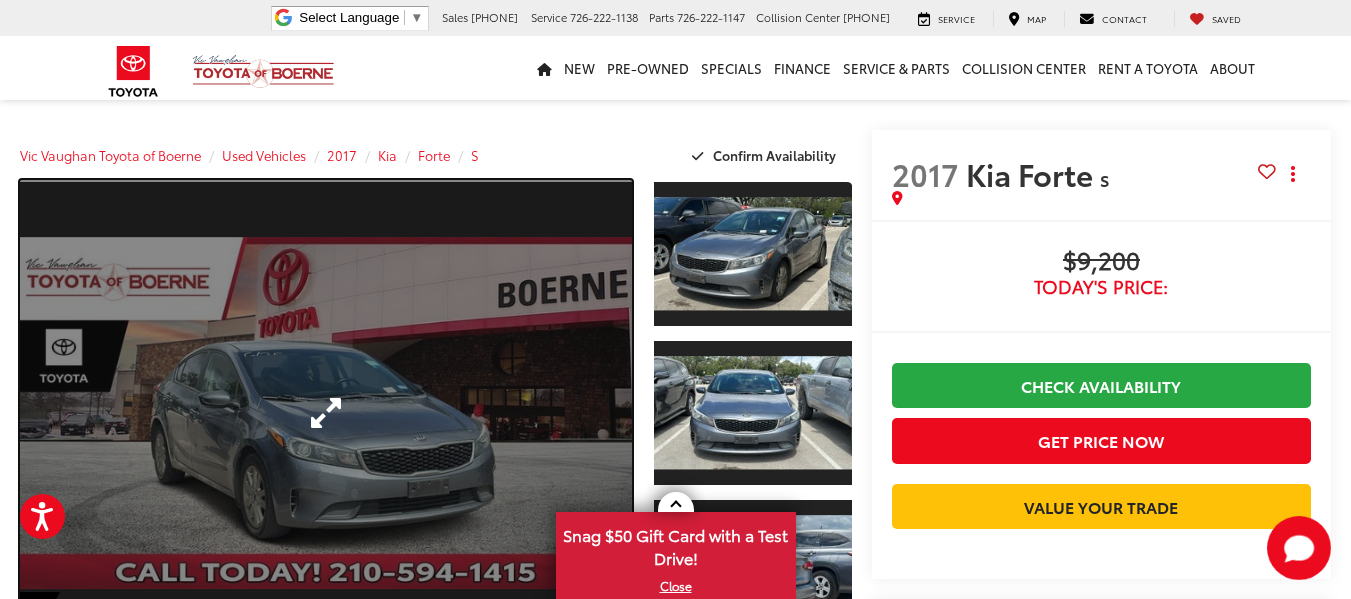 click at bounding box center [326, 413] 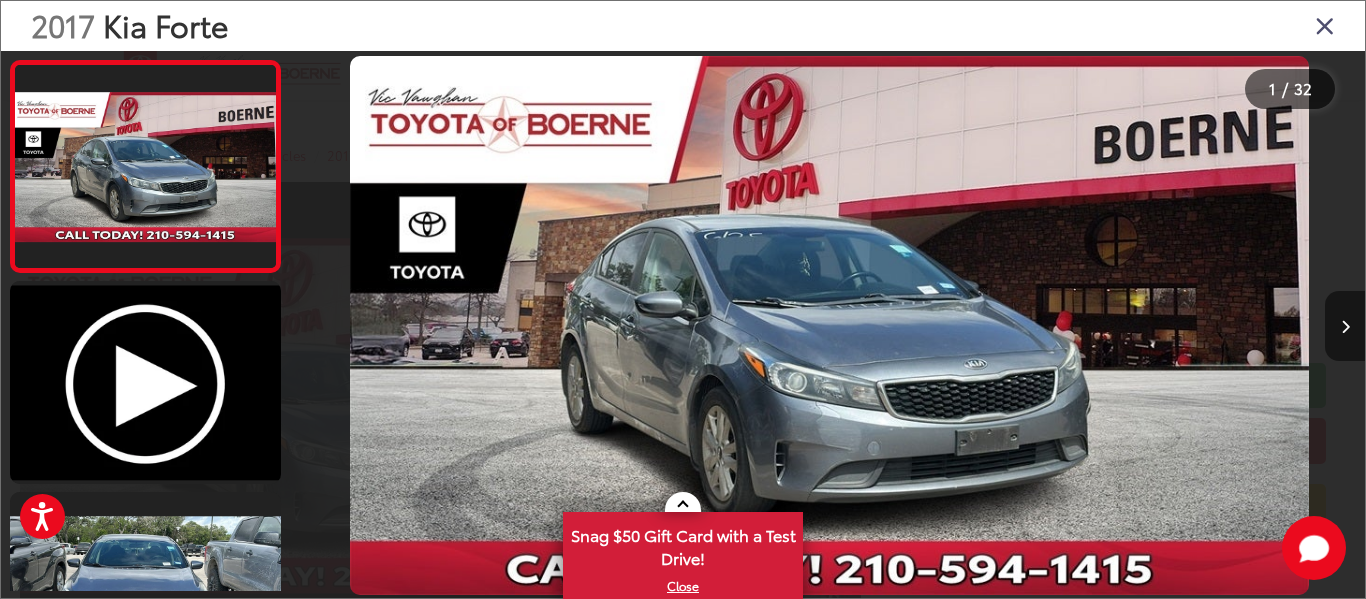 click at bounding box center [1345, 327] 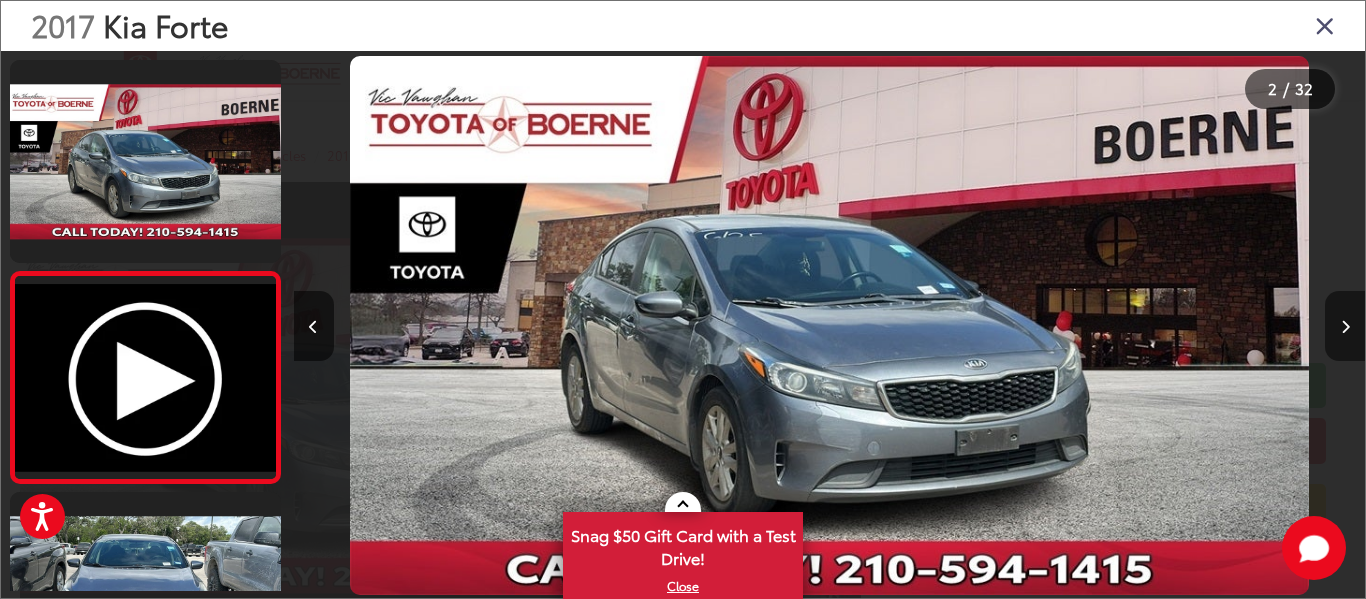 scroll, scrollTop: 0, scrollLeft: 403, axis: horizontal 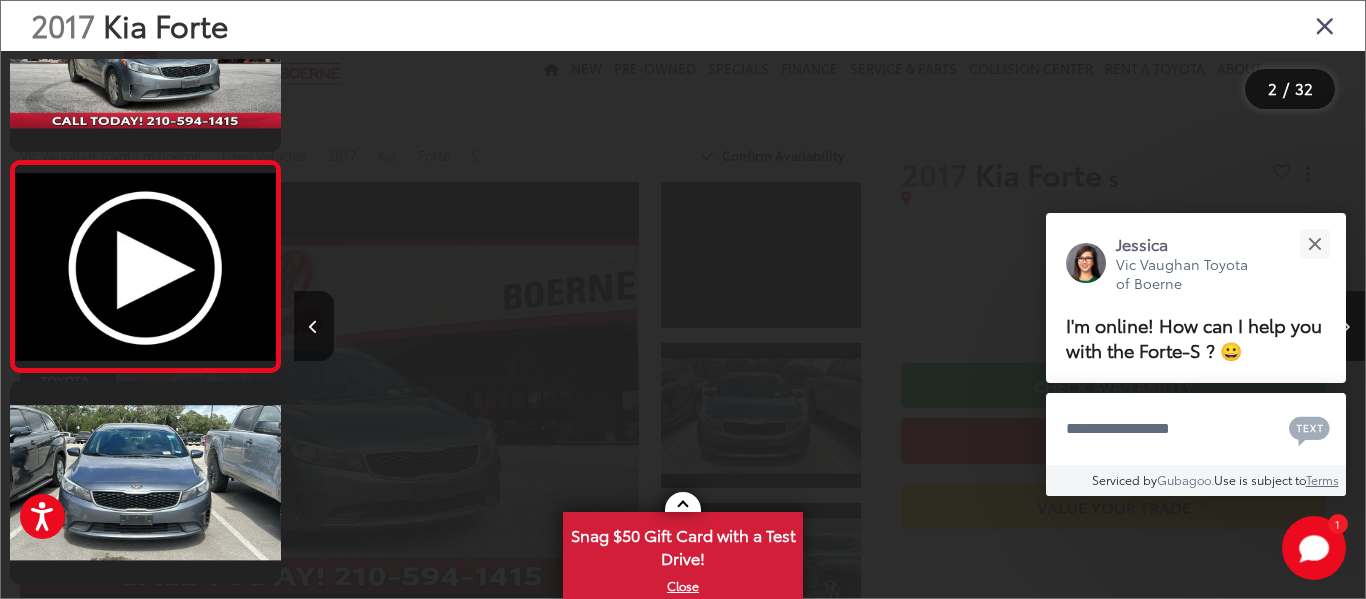 click at bounding box center [1345, 327] 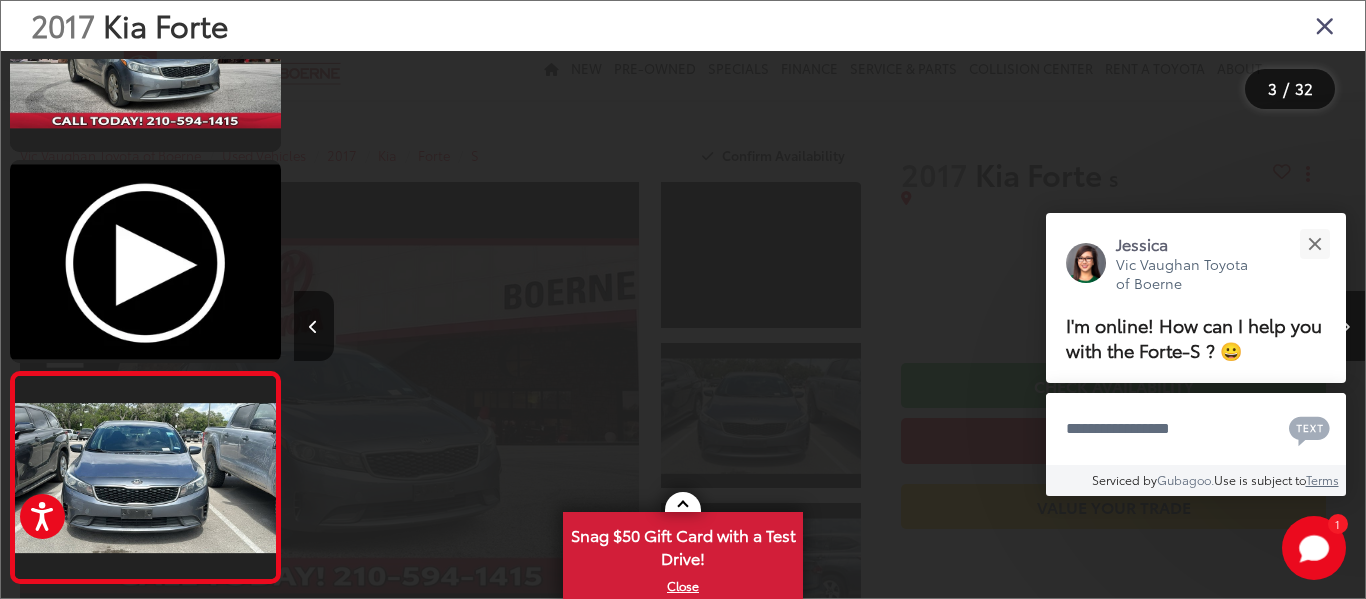 scroll, scrollTop: 0, scrollLeft: 1474, axis: horizontal 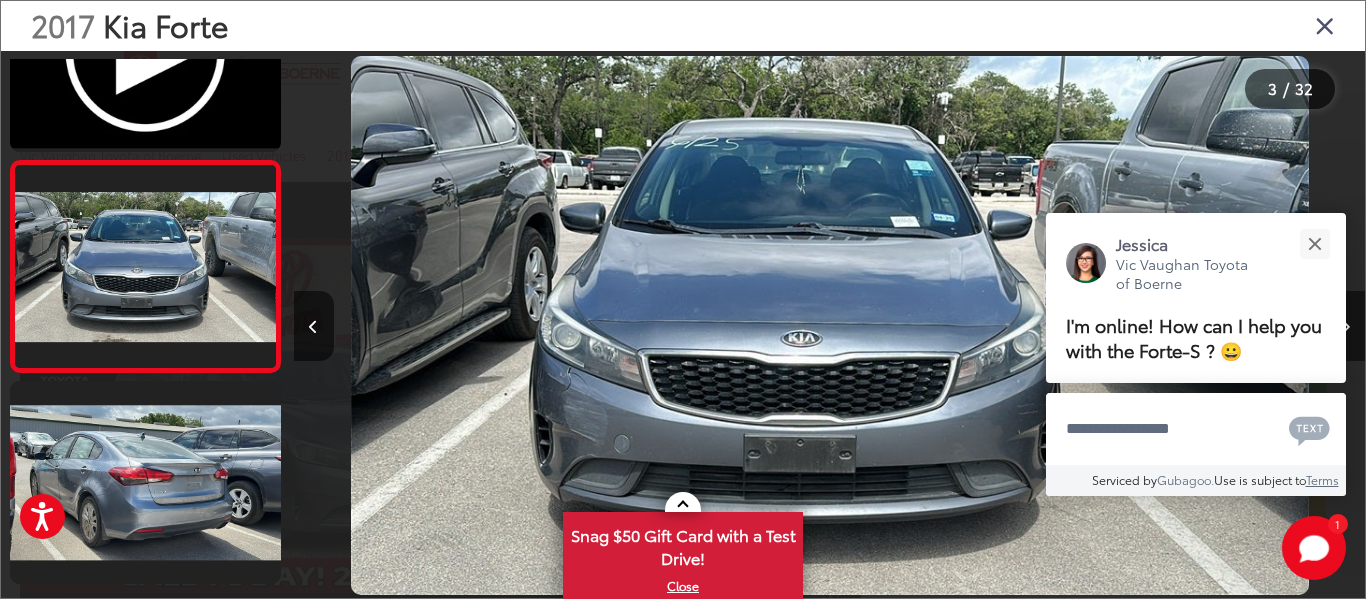 click at bounding box center (1345, 327) 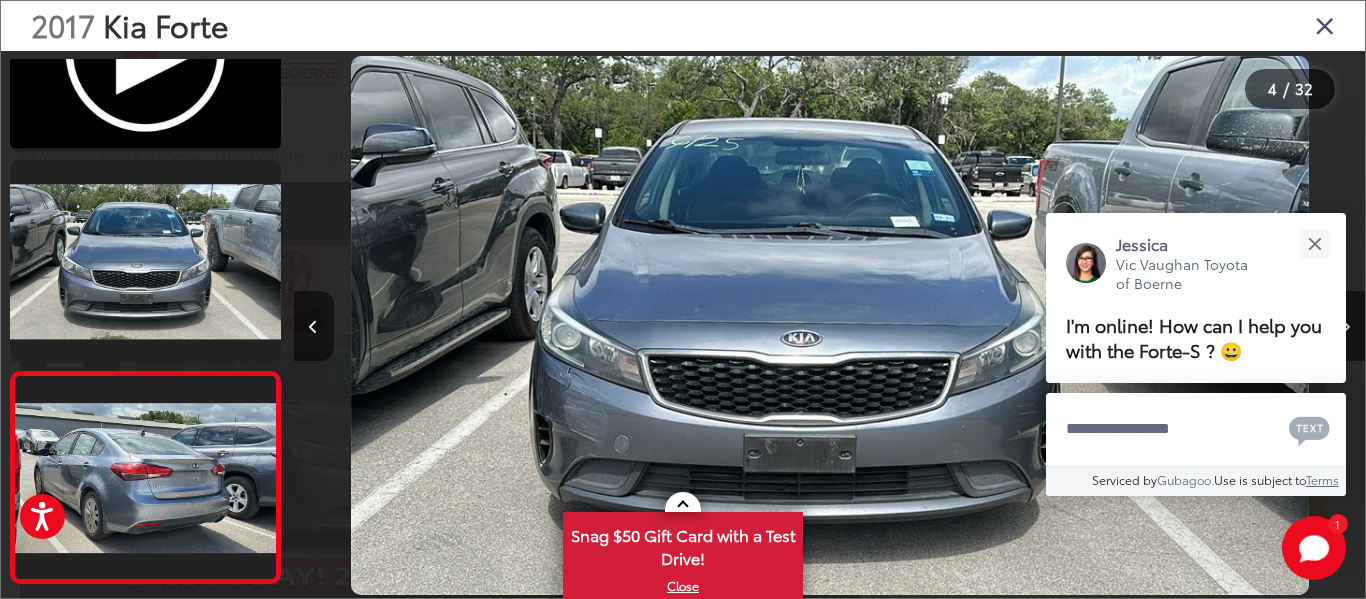 scroll, scrollTop: 0, scrollLeft: 2600, axis: horizontal 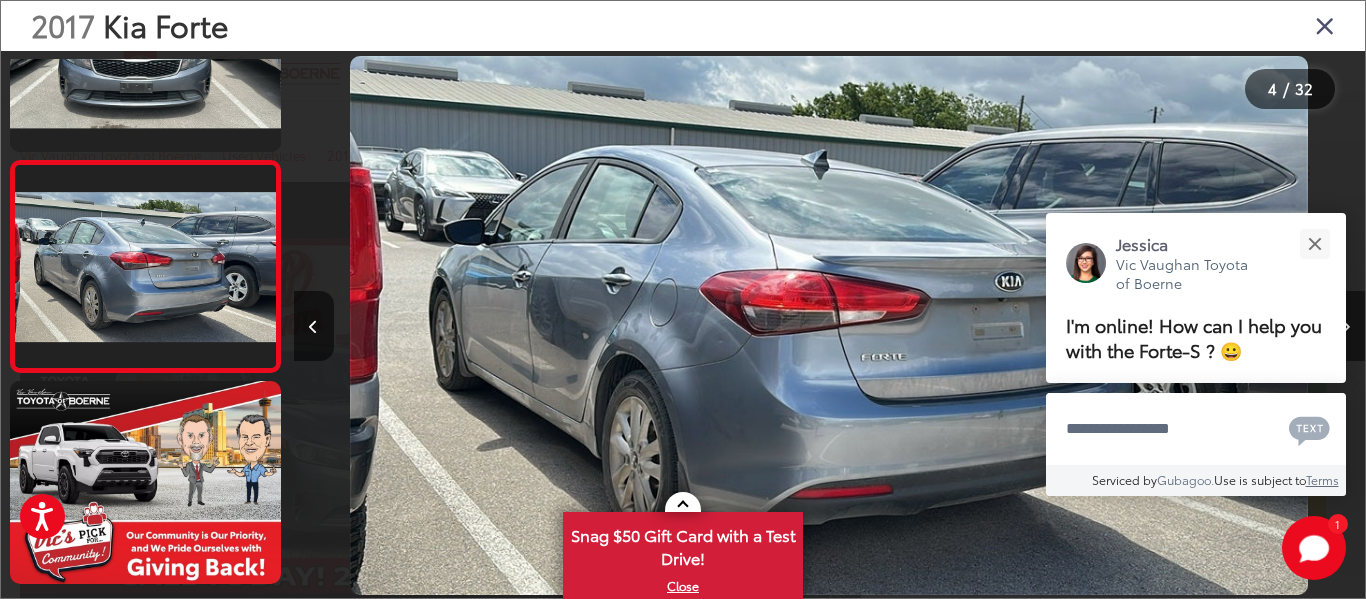 click at bounding box center [1345, 327] 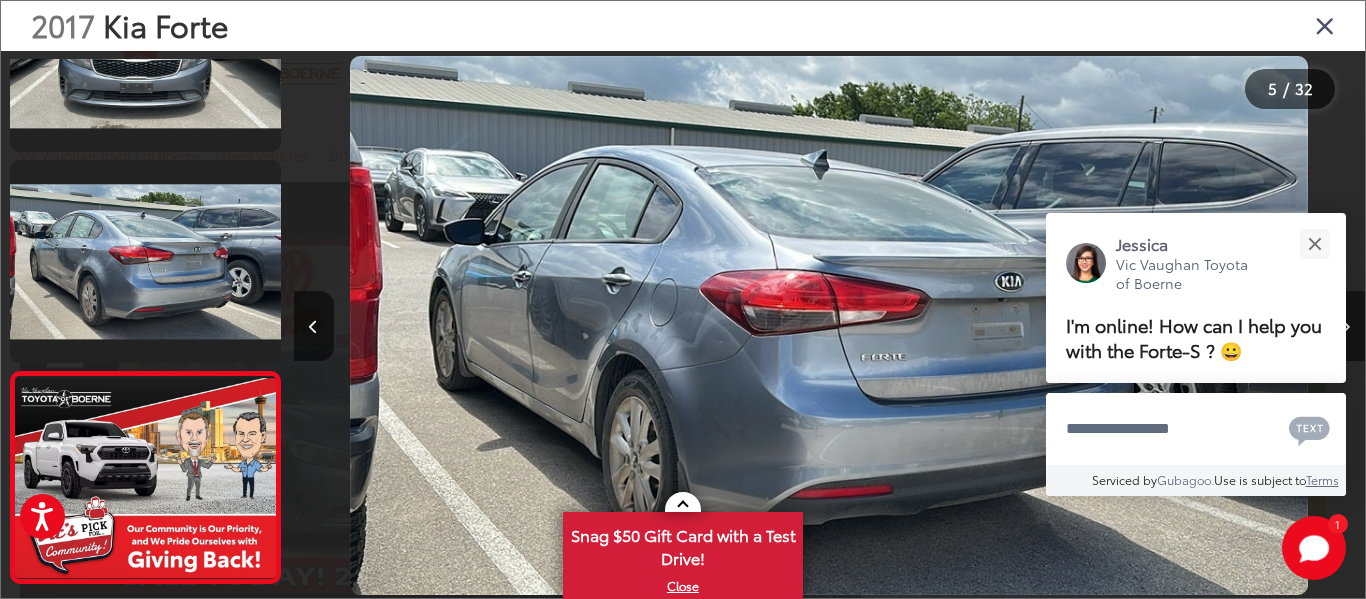 scroll, scrollTop: 0, scrollLeft: 3316, axis: horizontal 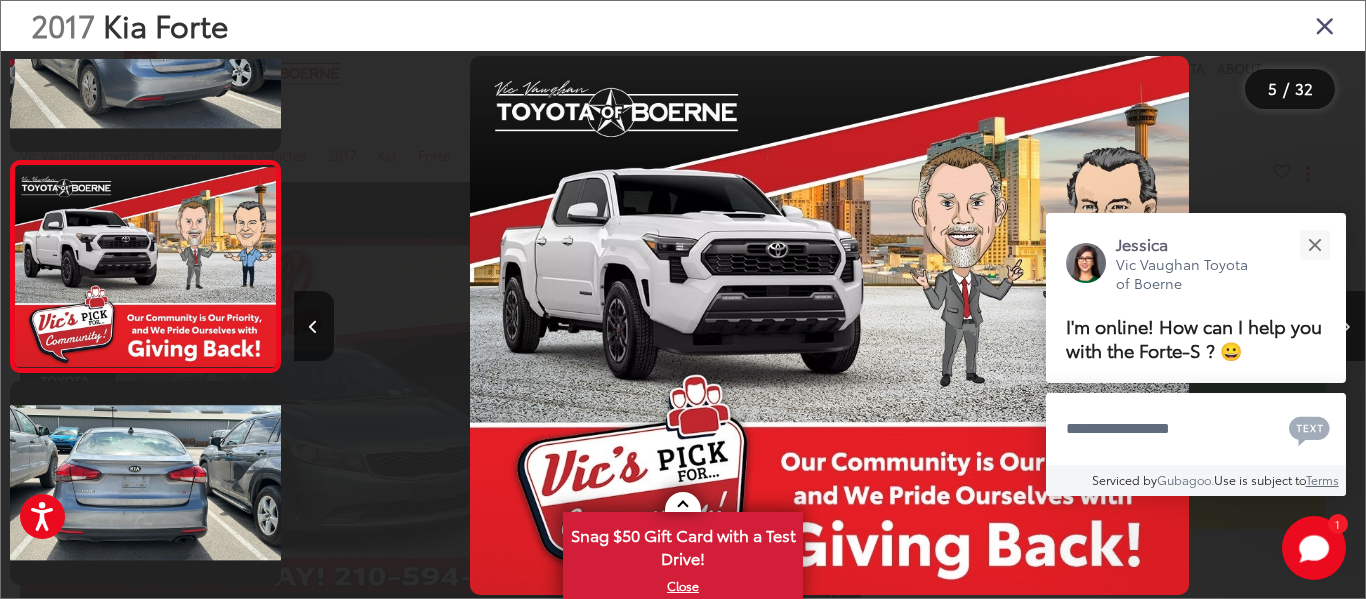 click at bounding box center (1345, 327) 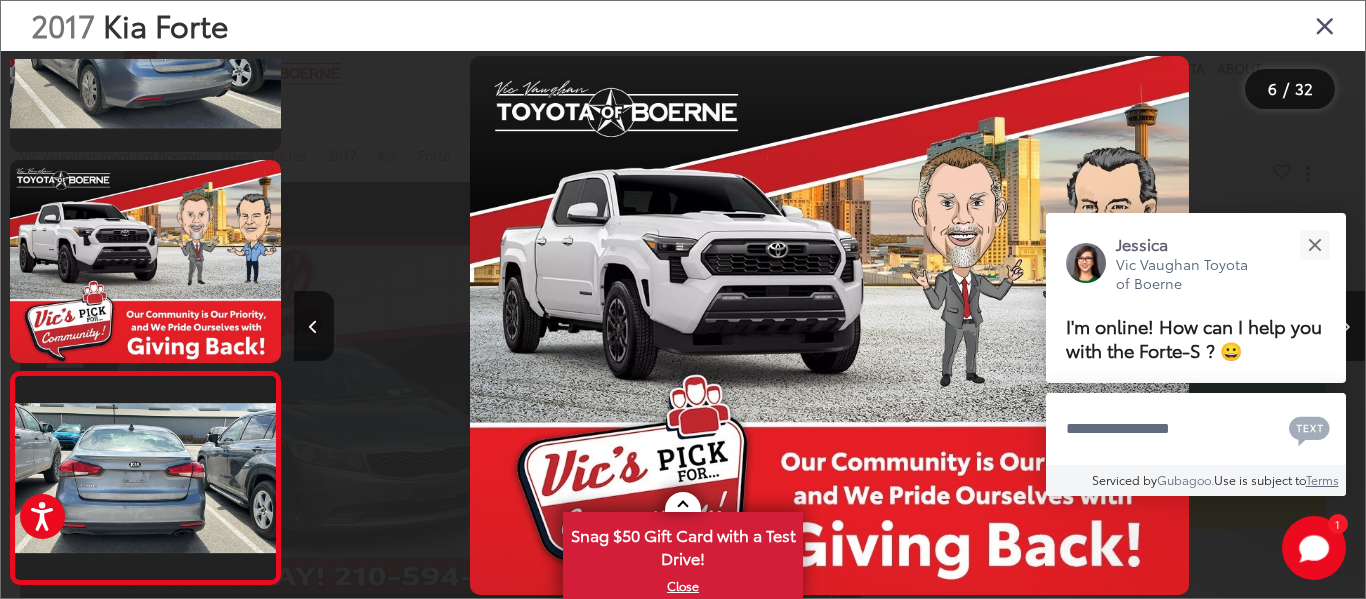 scroll, scrollTop: 0, scrollLeft: 4688, axis: horizontal 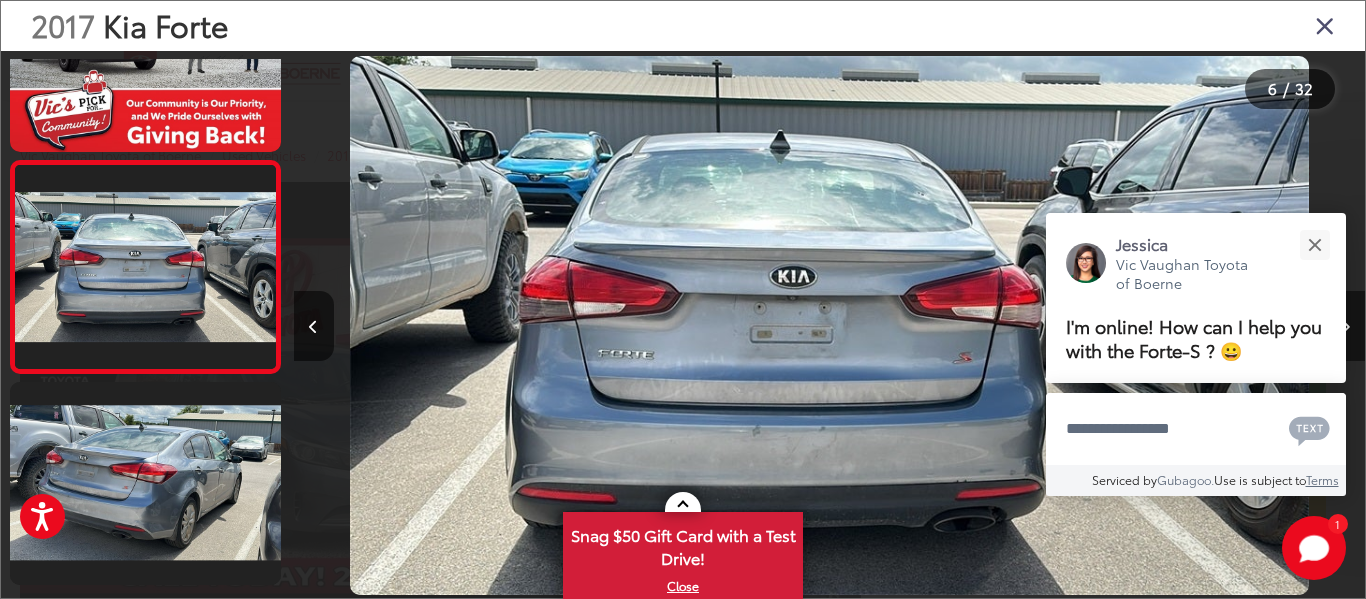 click at bounding box center [1345, 327] 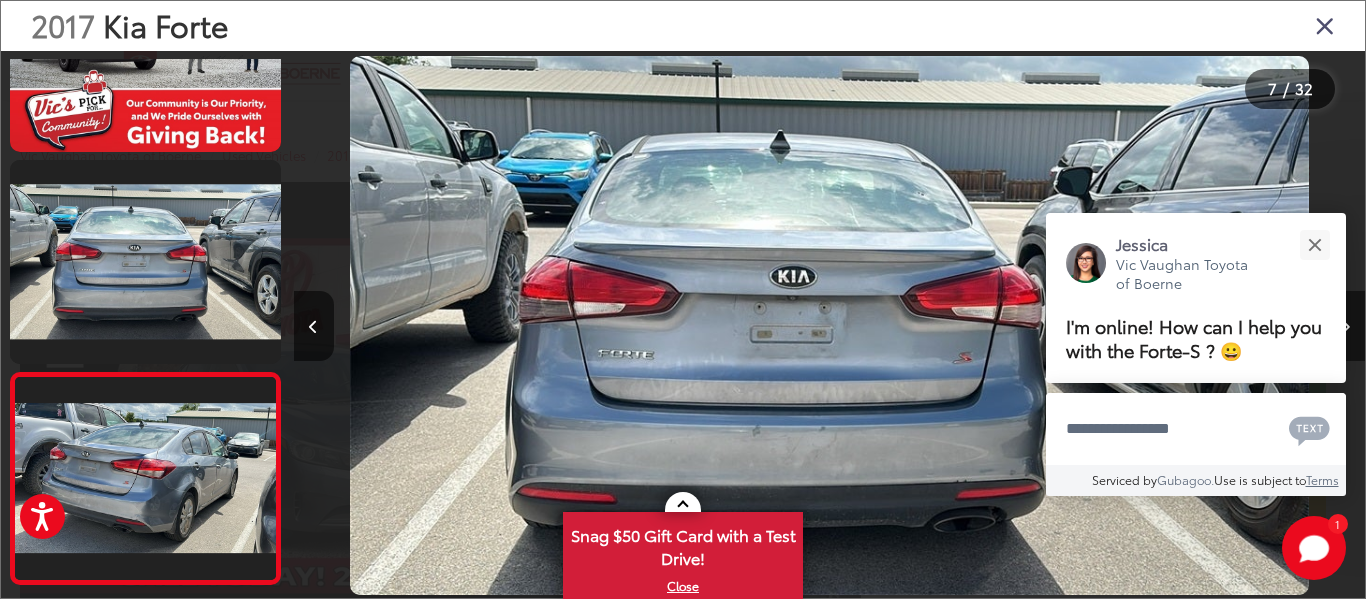 scroll, scrollTop: 0, scrollLeft: 5655, axis: horizontal 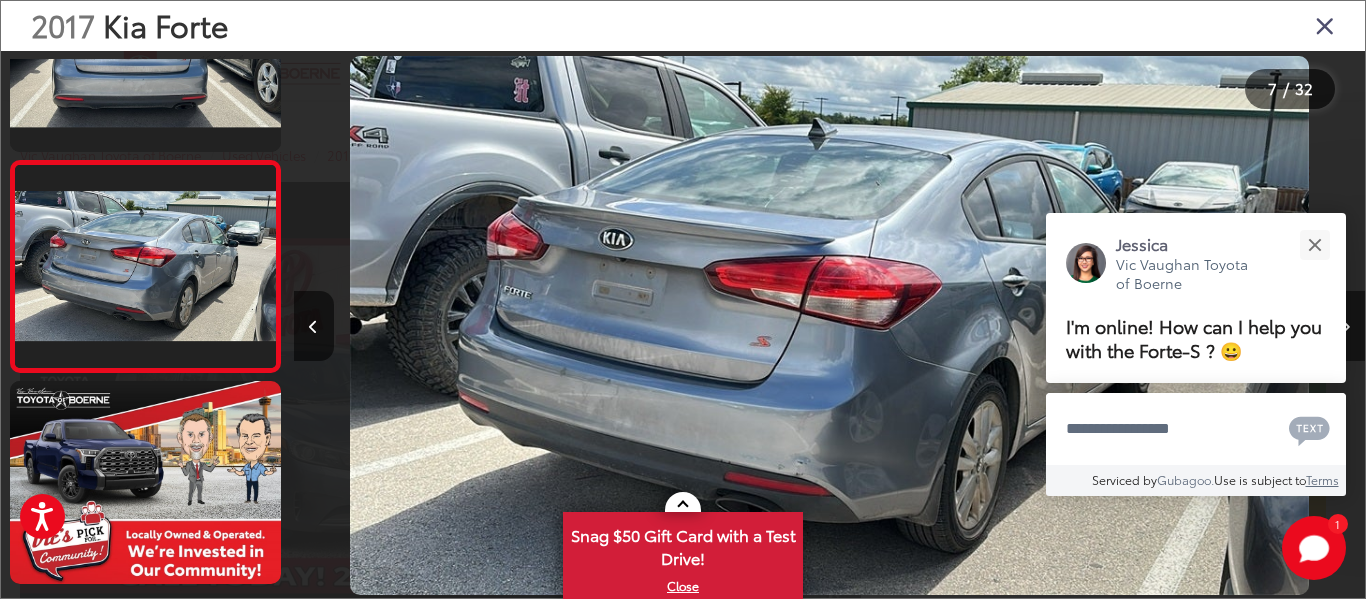 click at bounding box center (1345, 327) 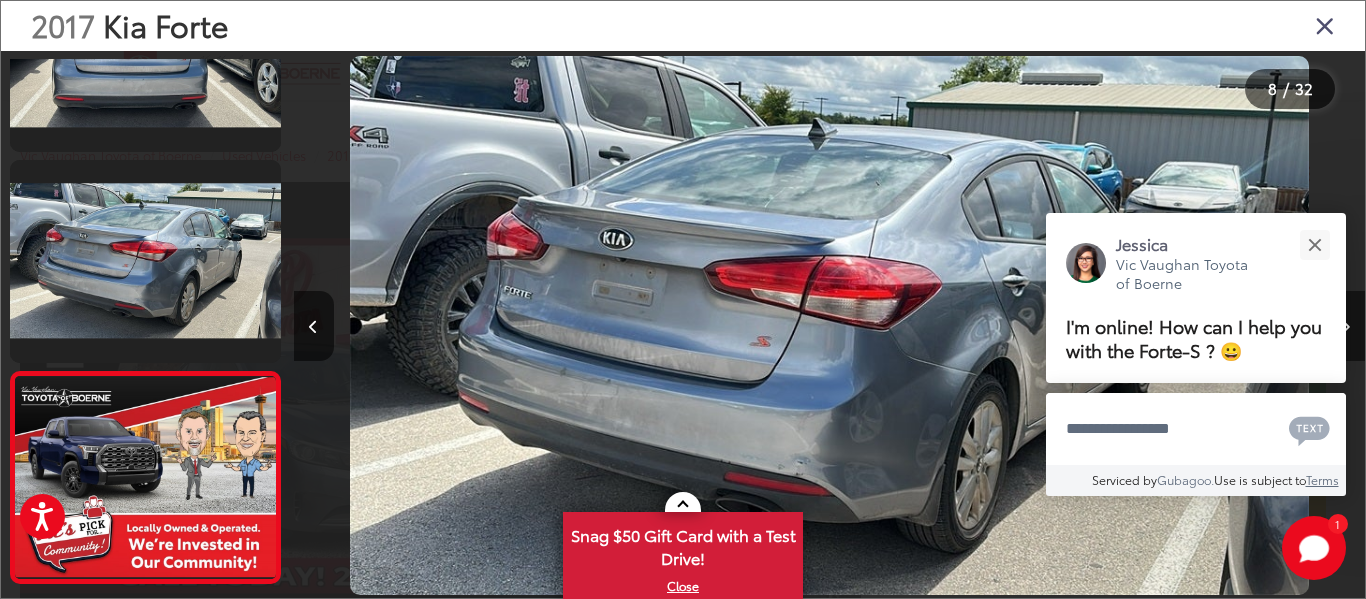 scroll, scrollTop: 0, scrollLeft: 6830, axis: horizontal 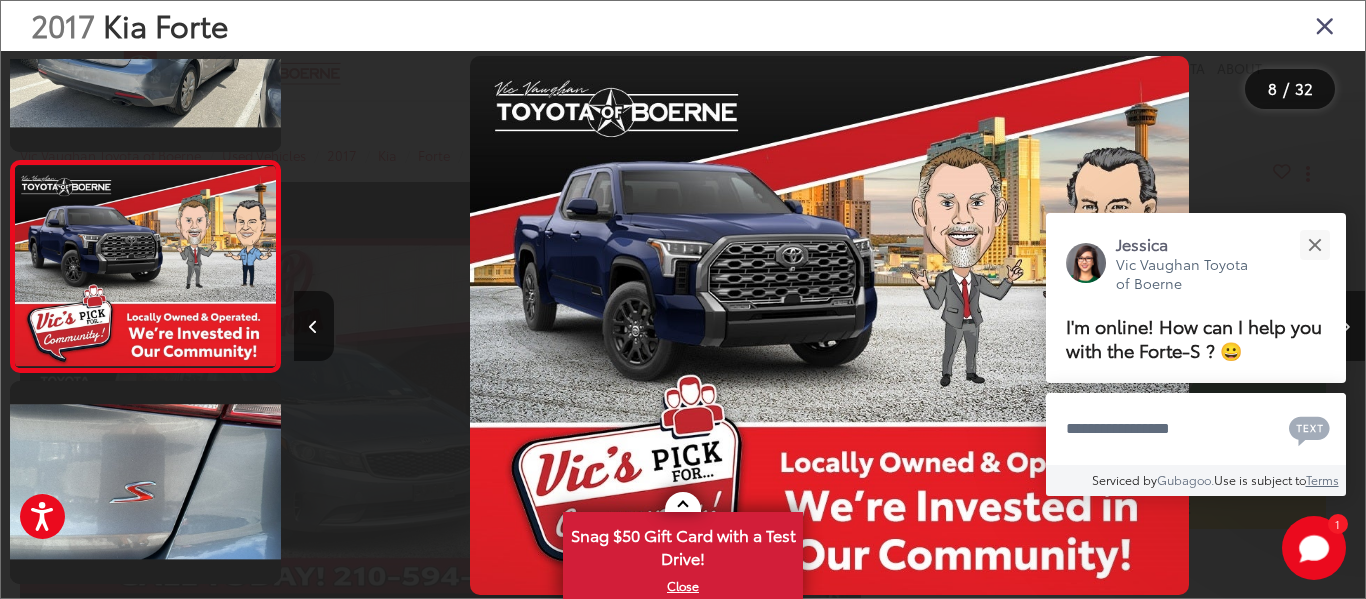 click at bounding box center [1345, 327] 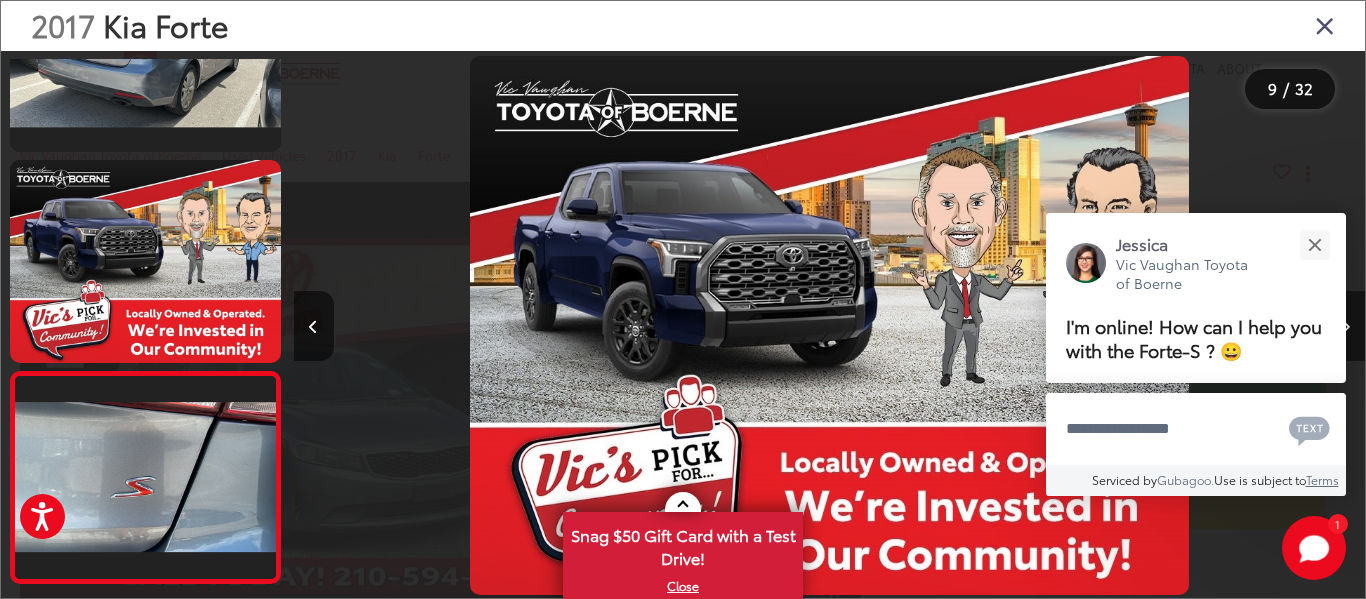 scroll, scrollTop: 0, scrollLeft: 7957, axis: horizontal 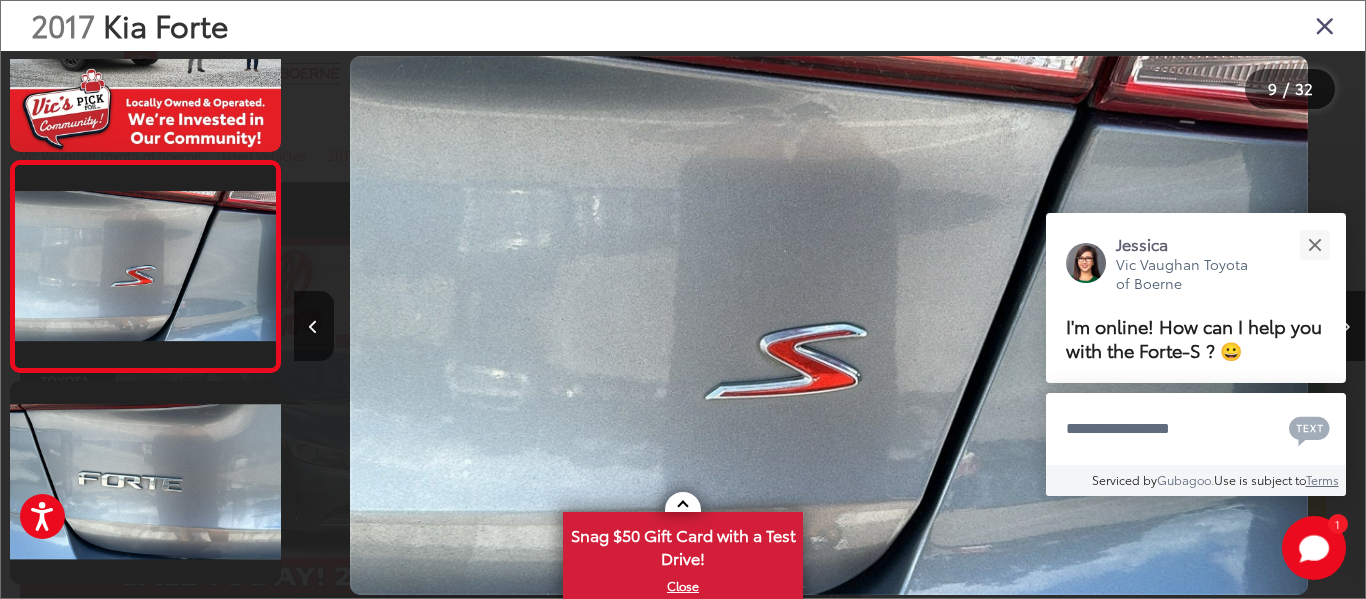 click at bounding box center (1345, 327) 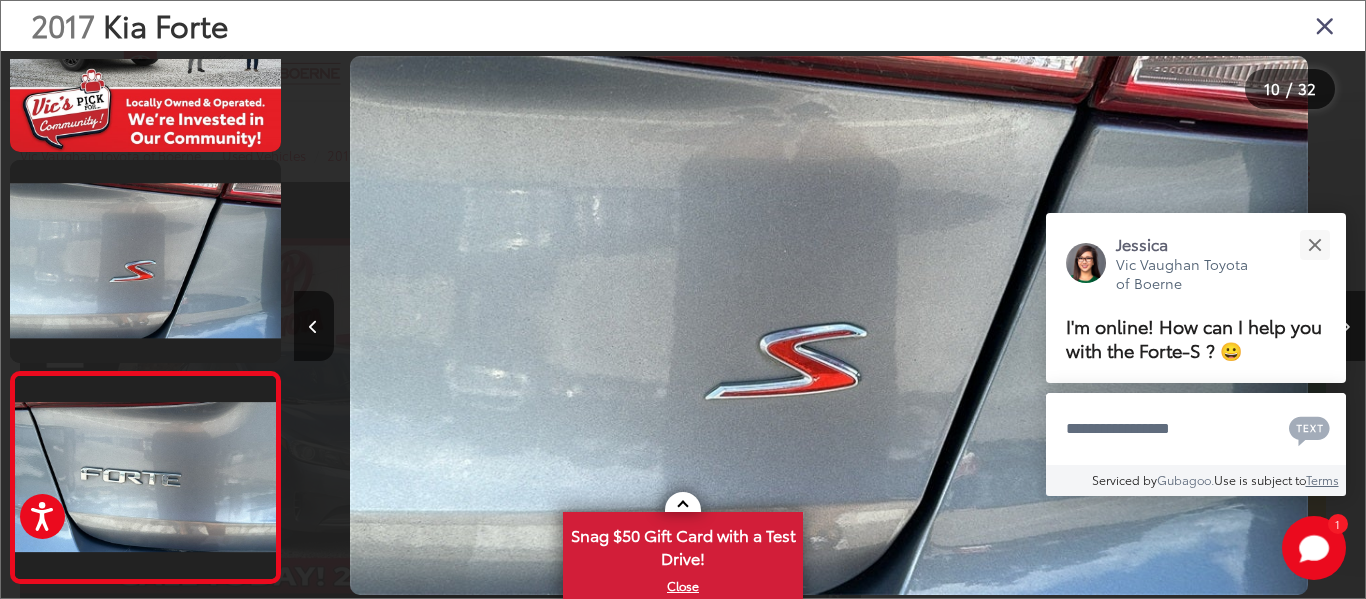 scroll, scrollTop: 0, scrollLeft: 8973, axis: horizontal 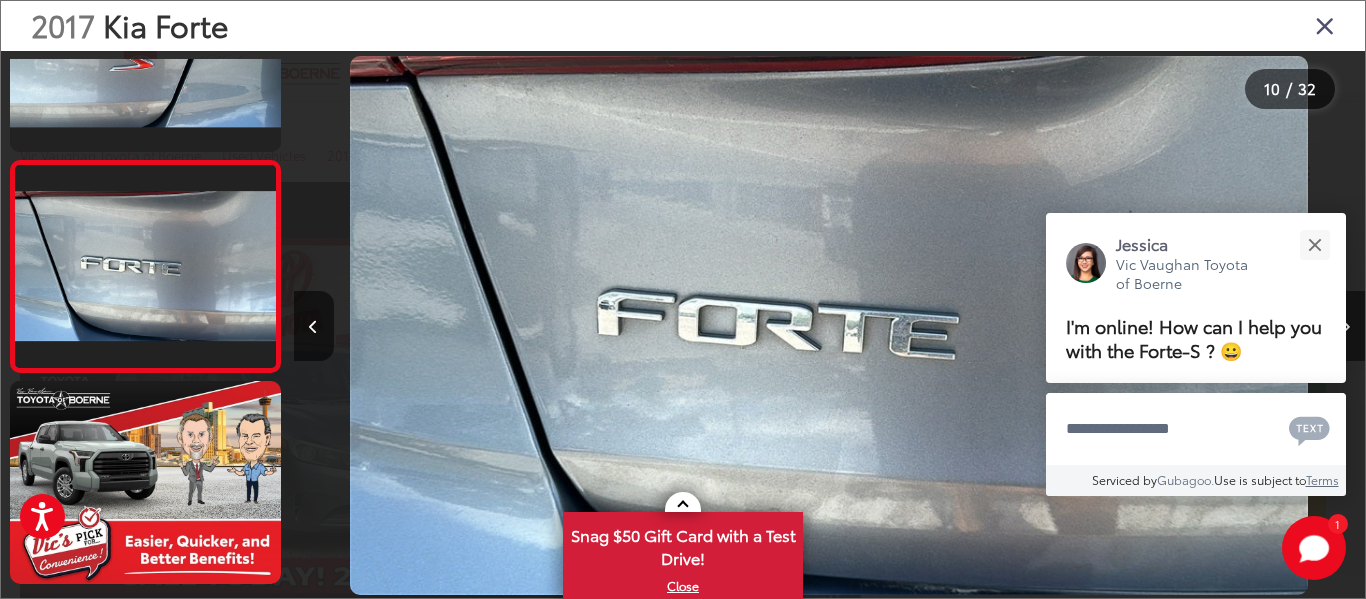 click at bounding box center (1345, 327) 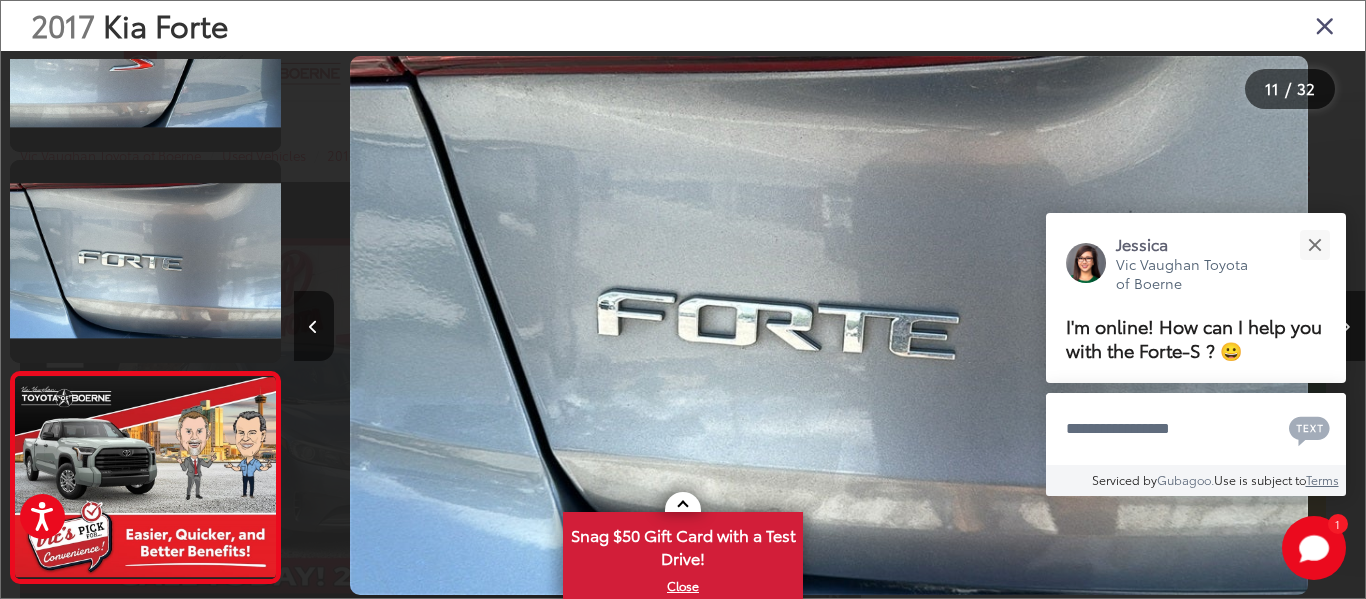 scroll, scrollTop: 0, scrollLeft: 10044, axis: horizontal 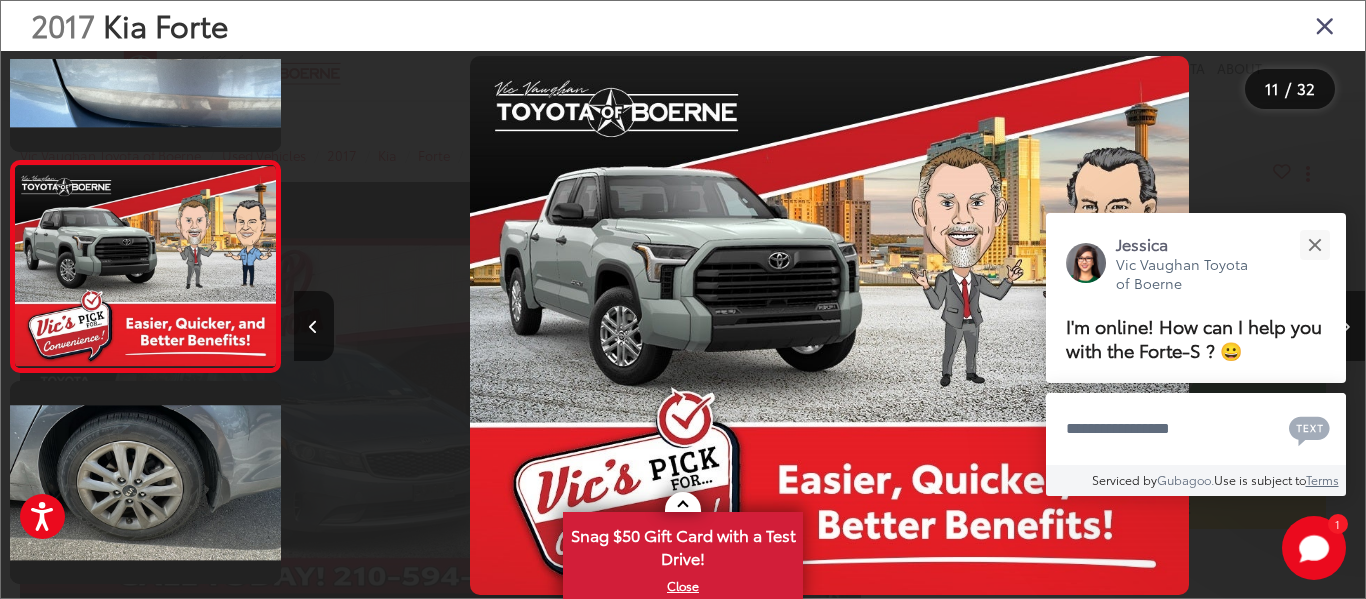 click at bounding box center [1345, 327] 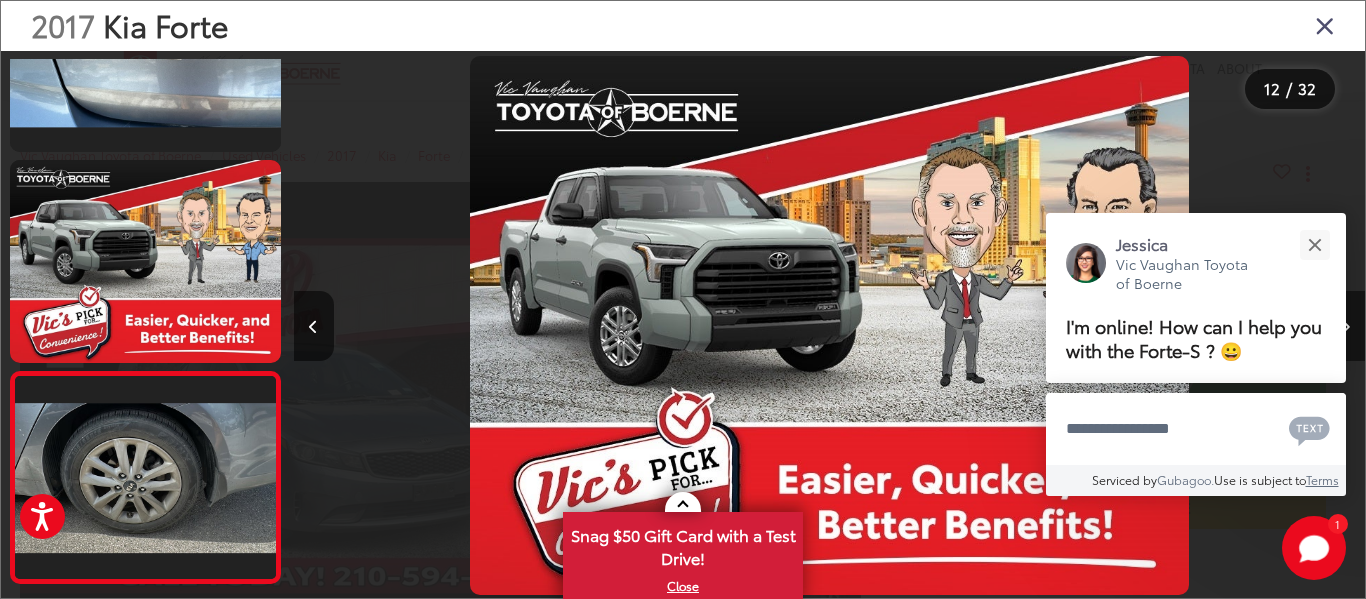 scroll, scrollTop: 0, scrollLeft: 10844, axis: horizontal 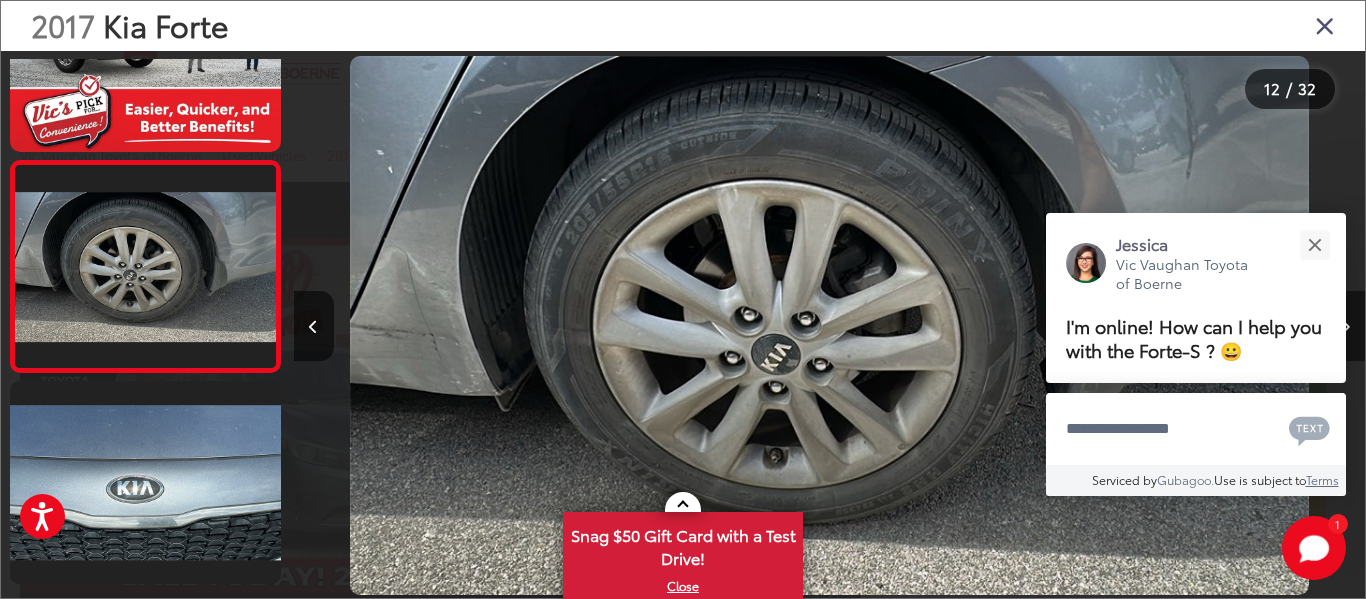 click at bounding box center (1345, 327) 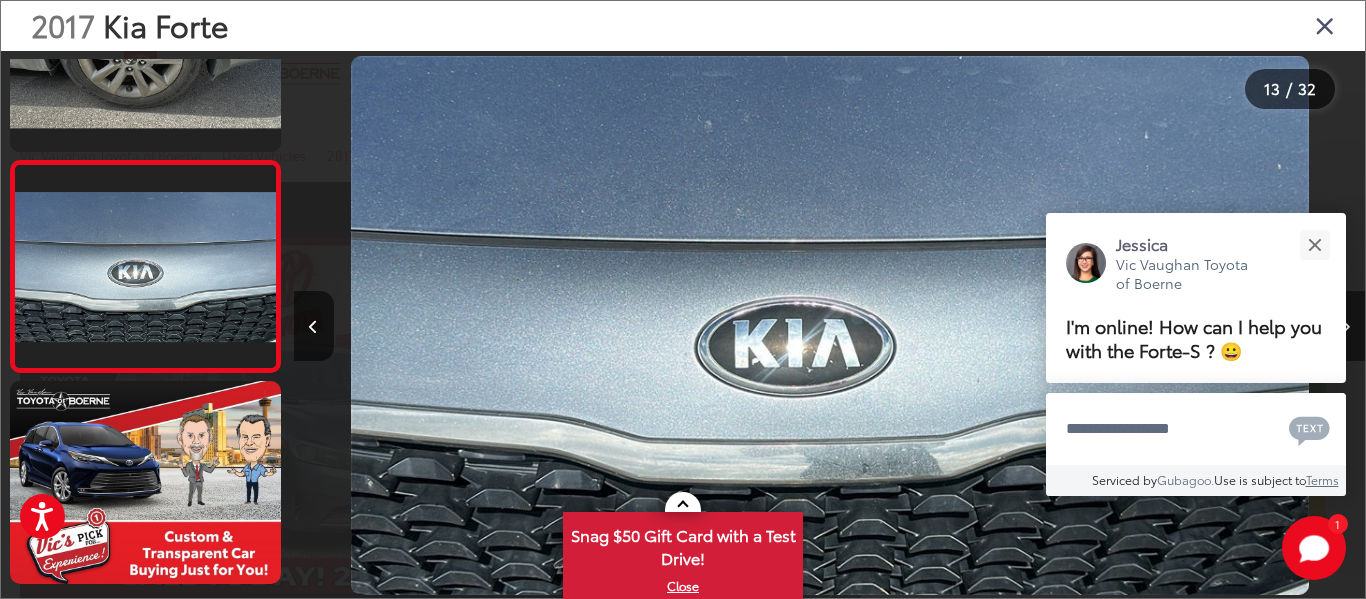 click at bounding box center [1345, 327] 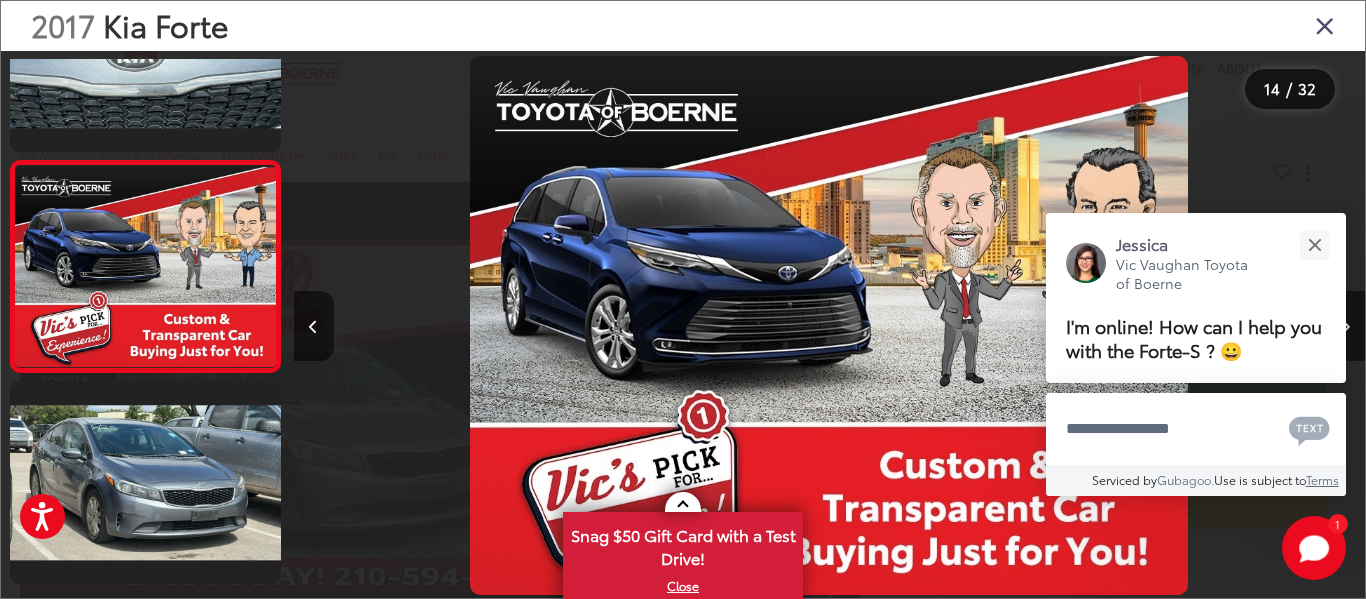 click at bounding box center (1345, 327) 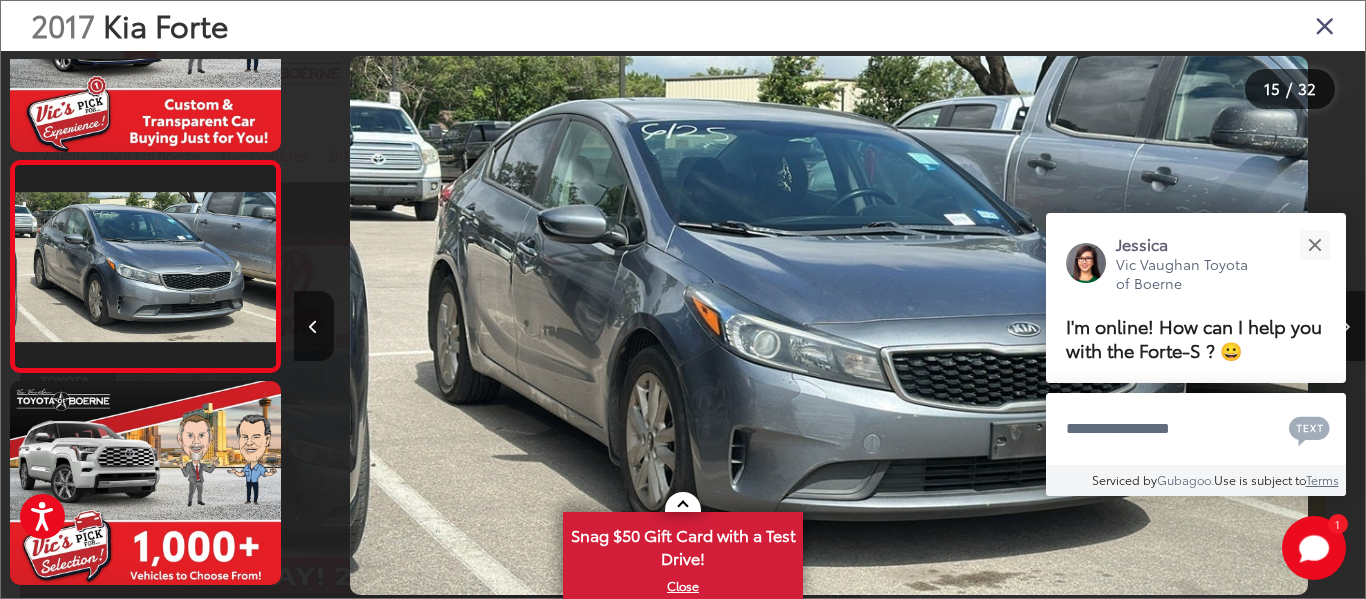 click at bounding box center [1345, 327] 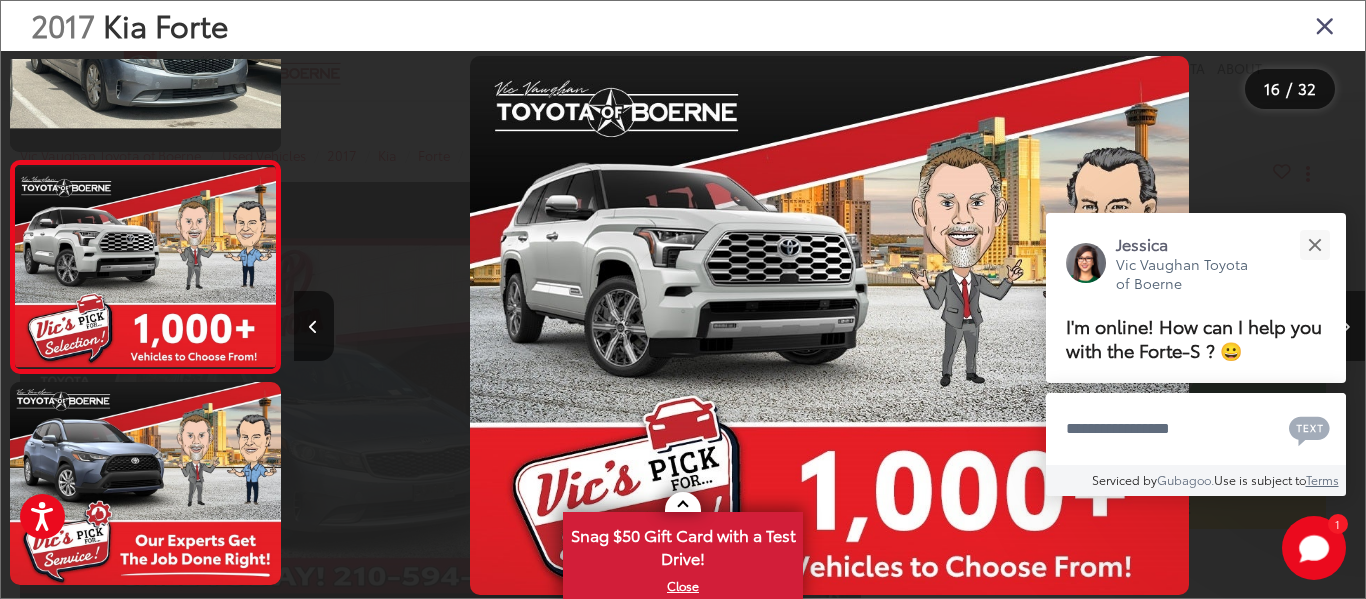 click at bounding box center (1345, 327) 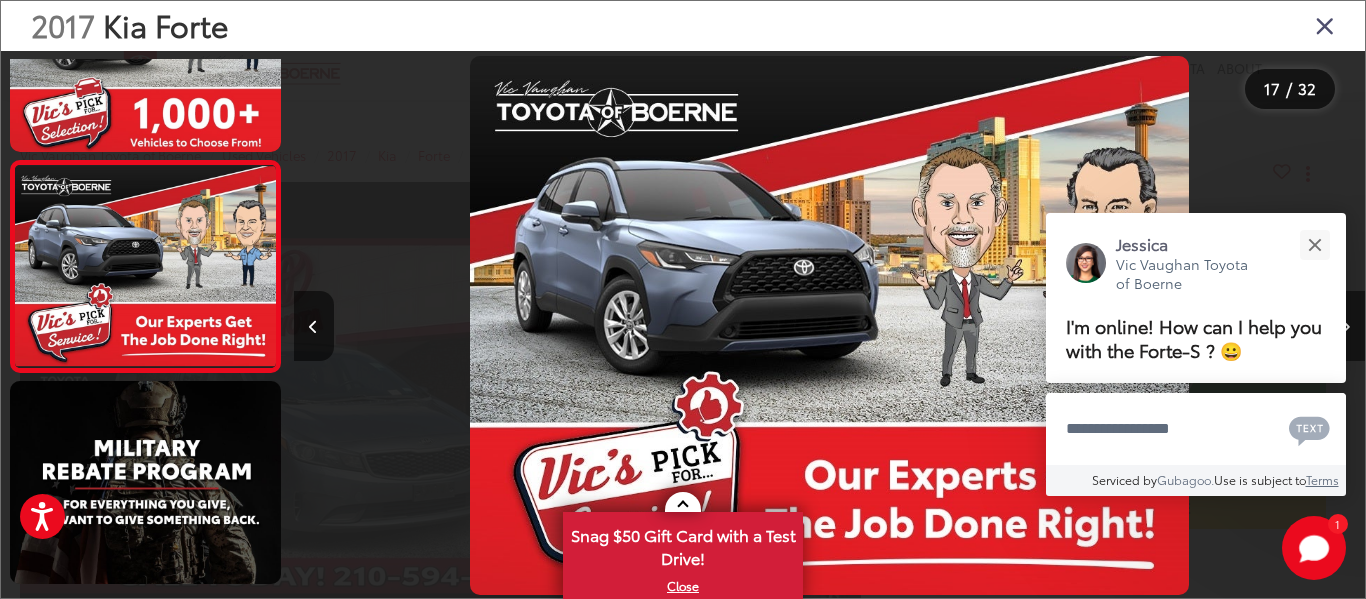 click at bounding box center [1345, 327] 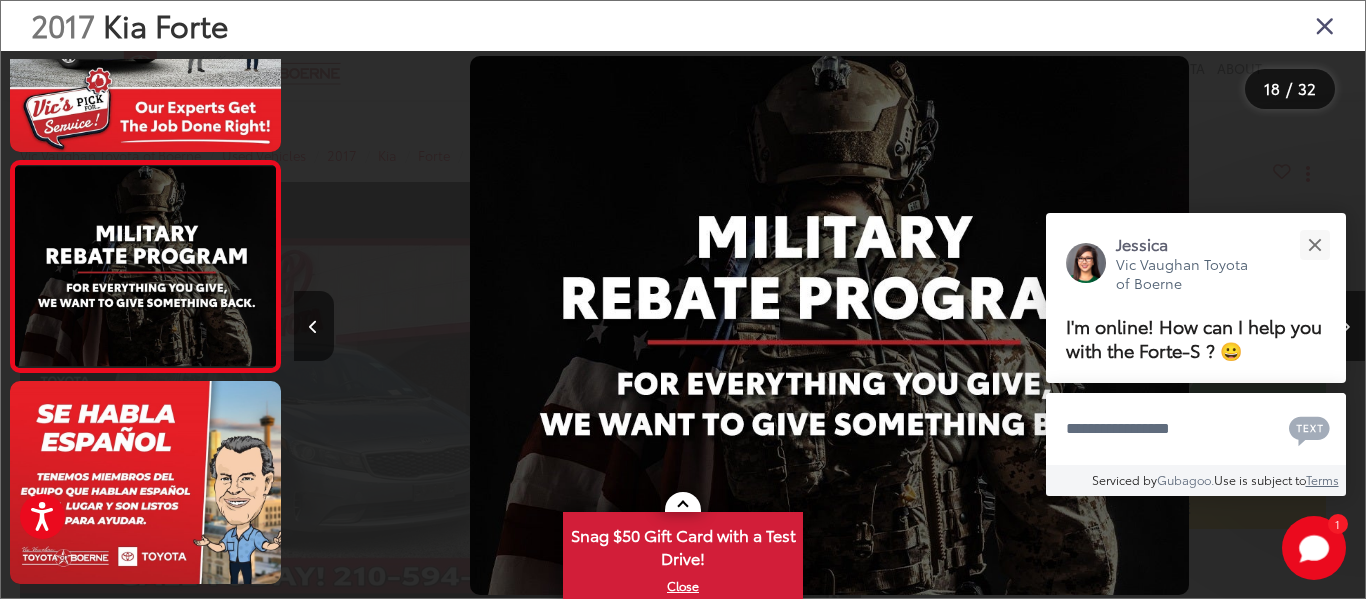 click on "2017   Kia Forte" at bounding box center [683, 26] 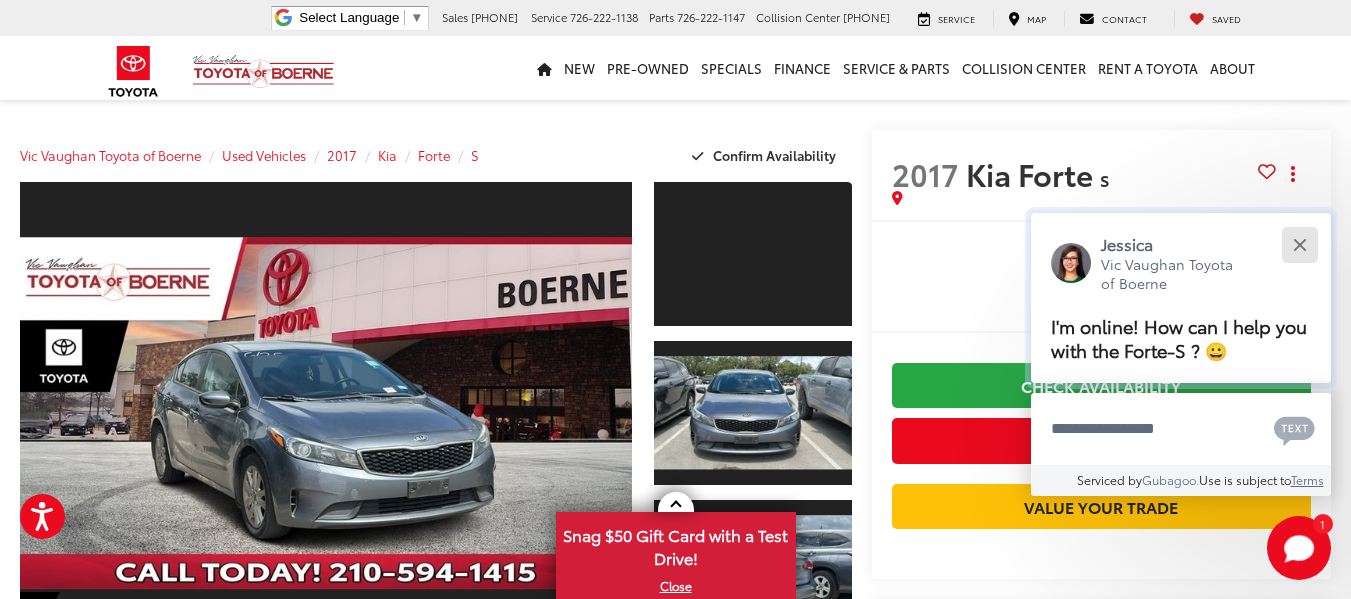 click at bounding box center (1299, 244) 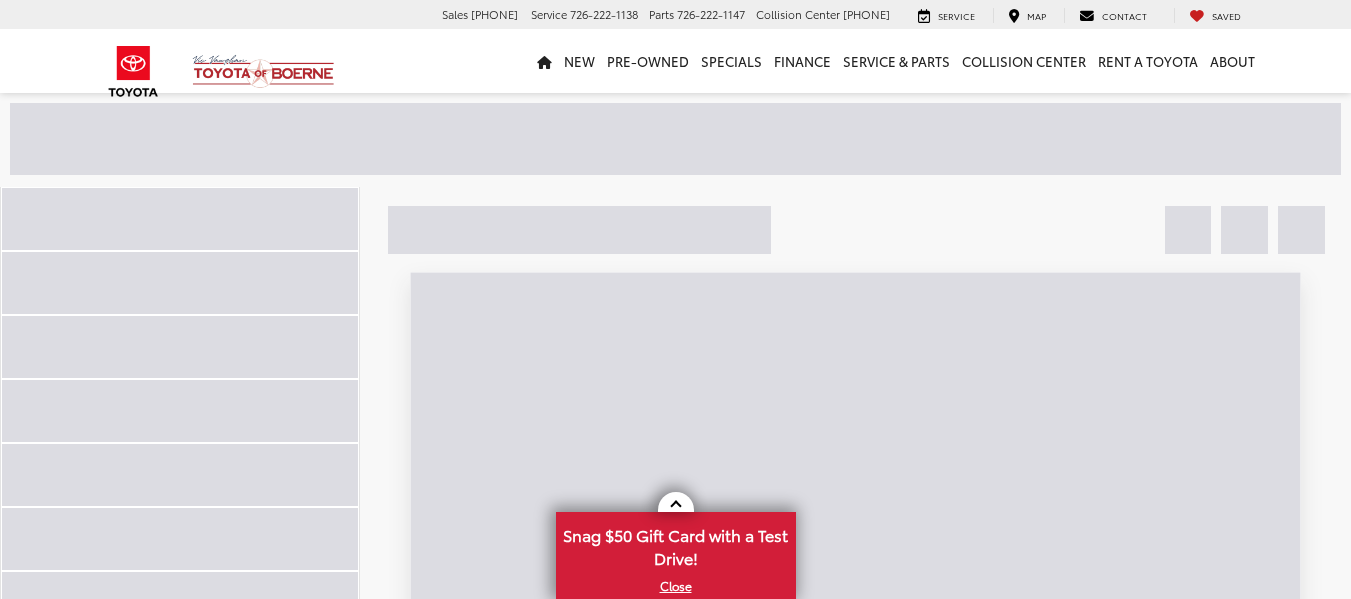 scroll, scrollTop: 124, scrollLeft: 0, axis: vertical 